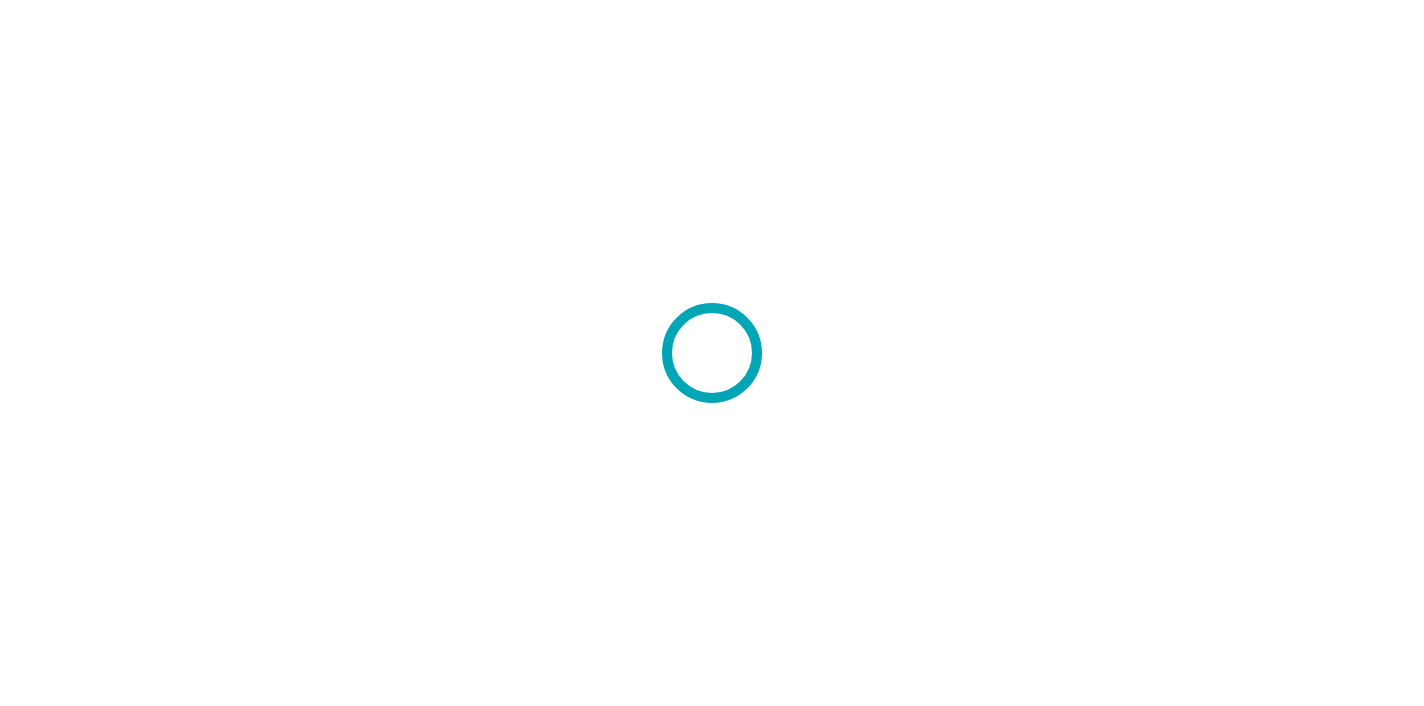 scroll, scrollTop: 0, scrollLeft: 0, axis: both 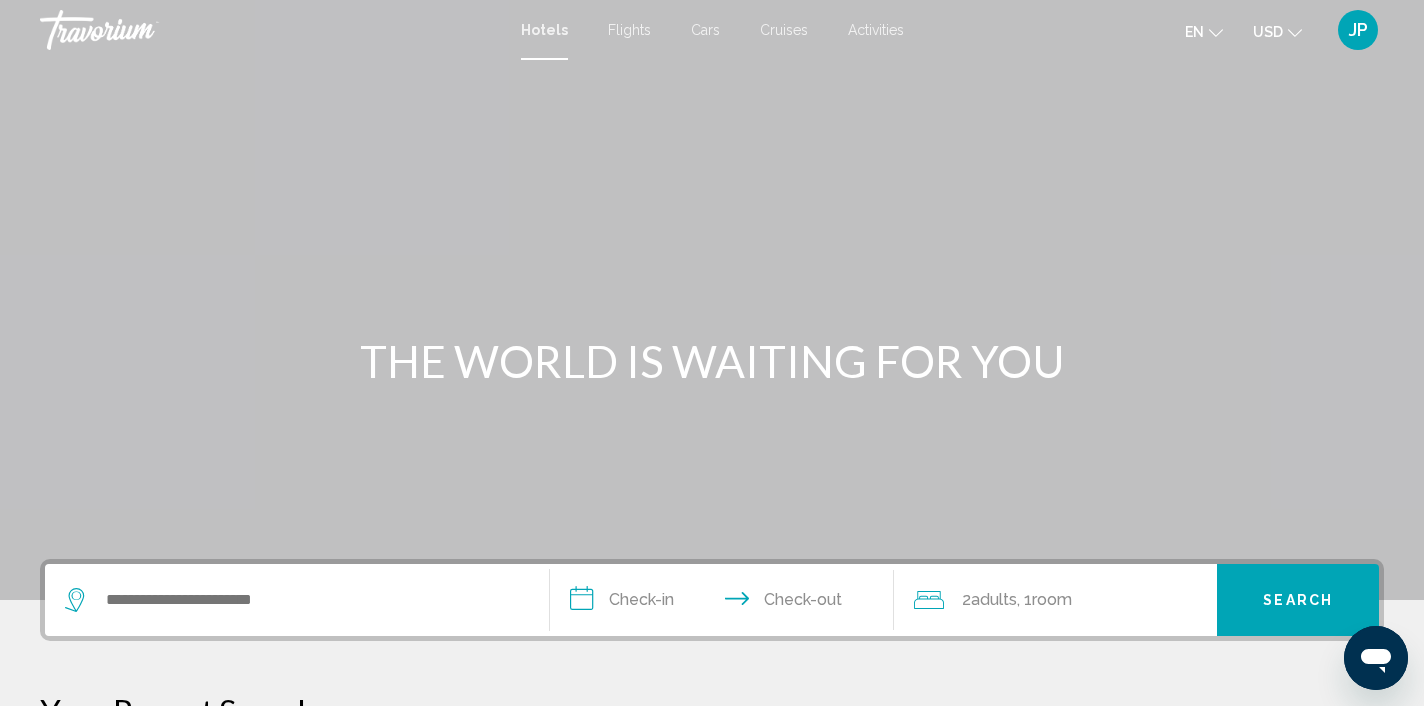 click on "Flights" at bounding box center (629, 30) 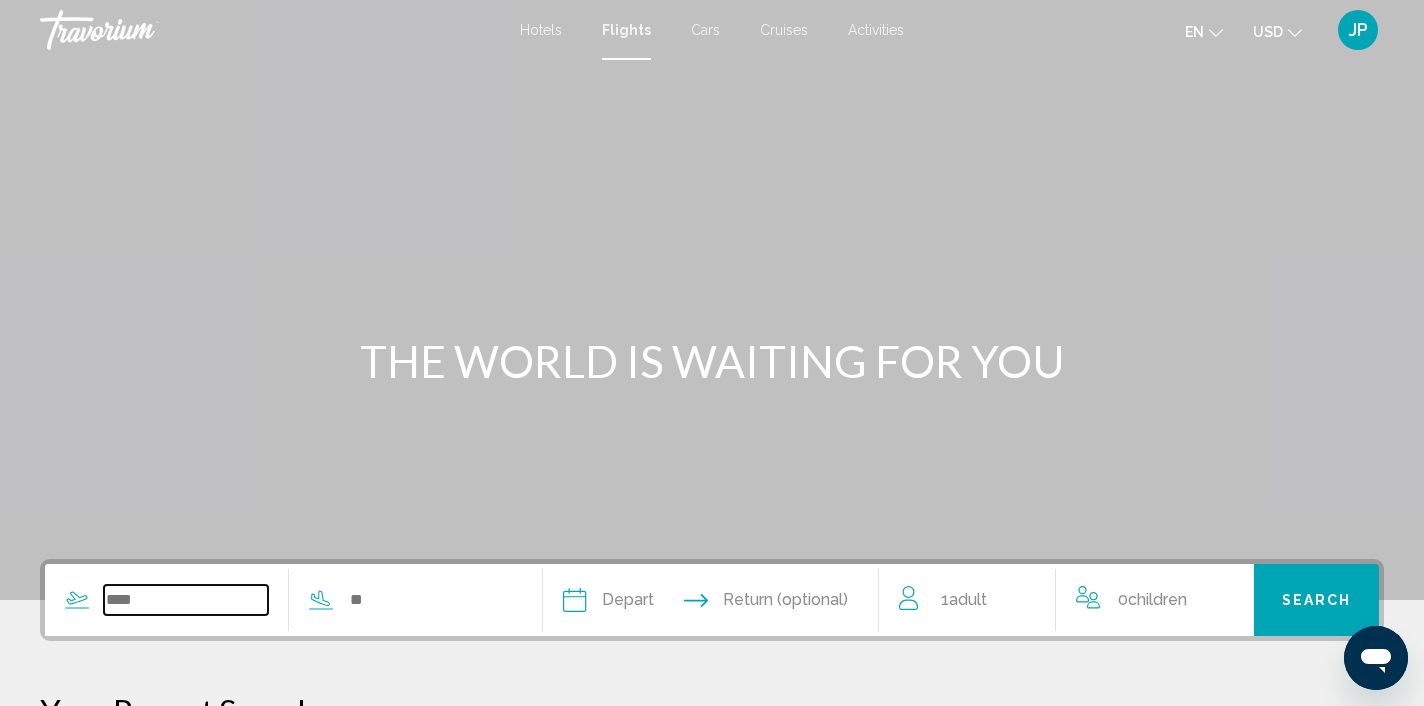 click at bounding box center [186, 600] 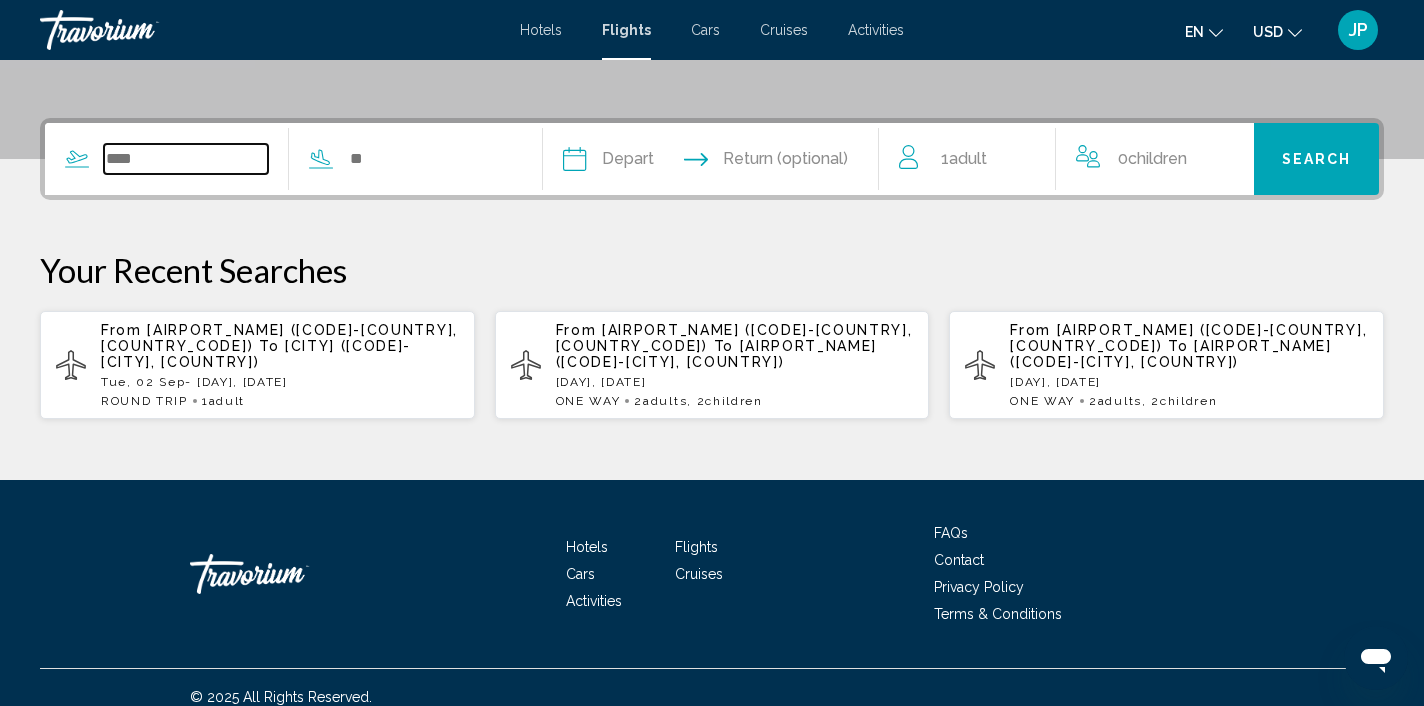 scroll, scrollTop: 444, scrollLeft: 0, axis: vertical 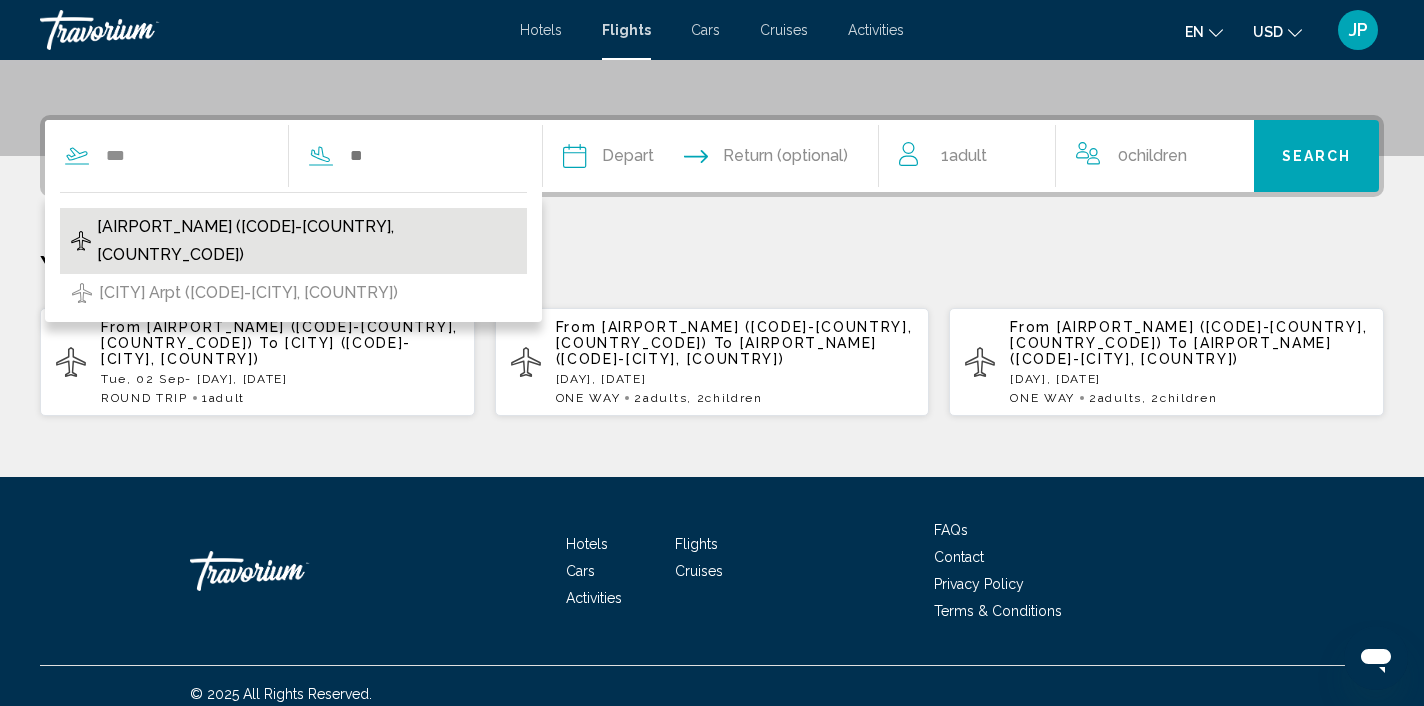 click on "[AIRPORT_NAME] ([CODE]-[COUNTRY], [COUNTRY_CODE])" at bounding box center (307, 241) 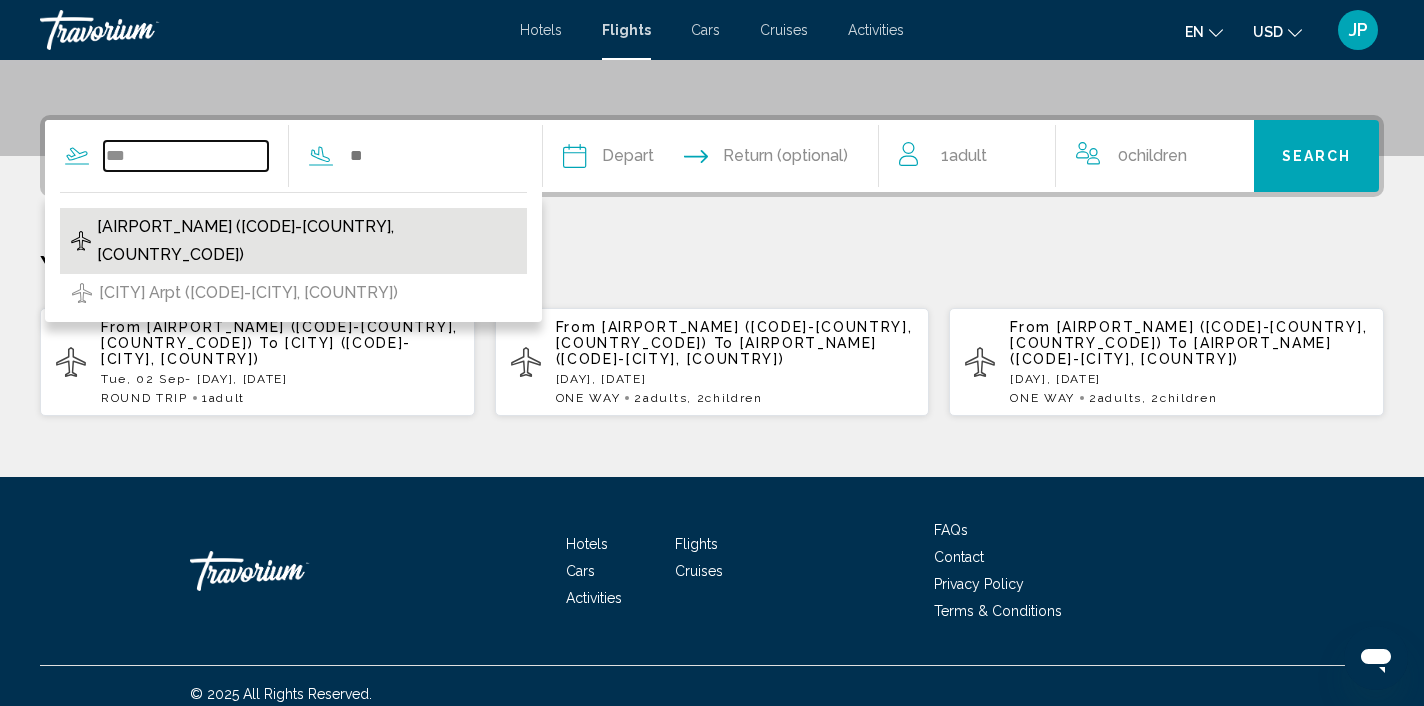 type on "**********" 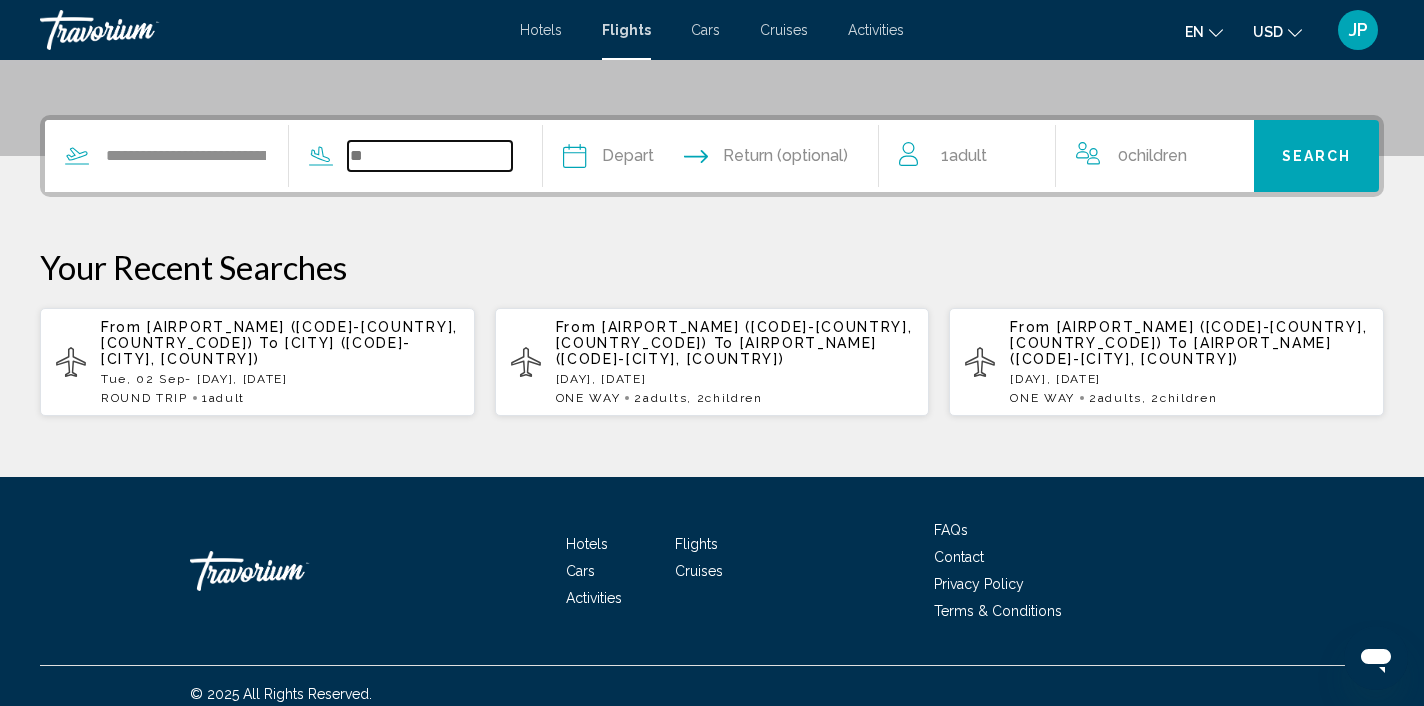 click at bounding box center (430, 156) 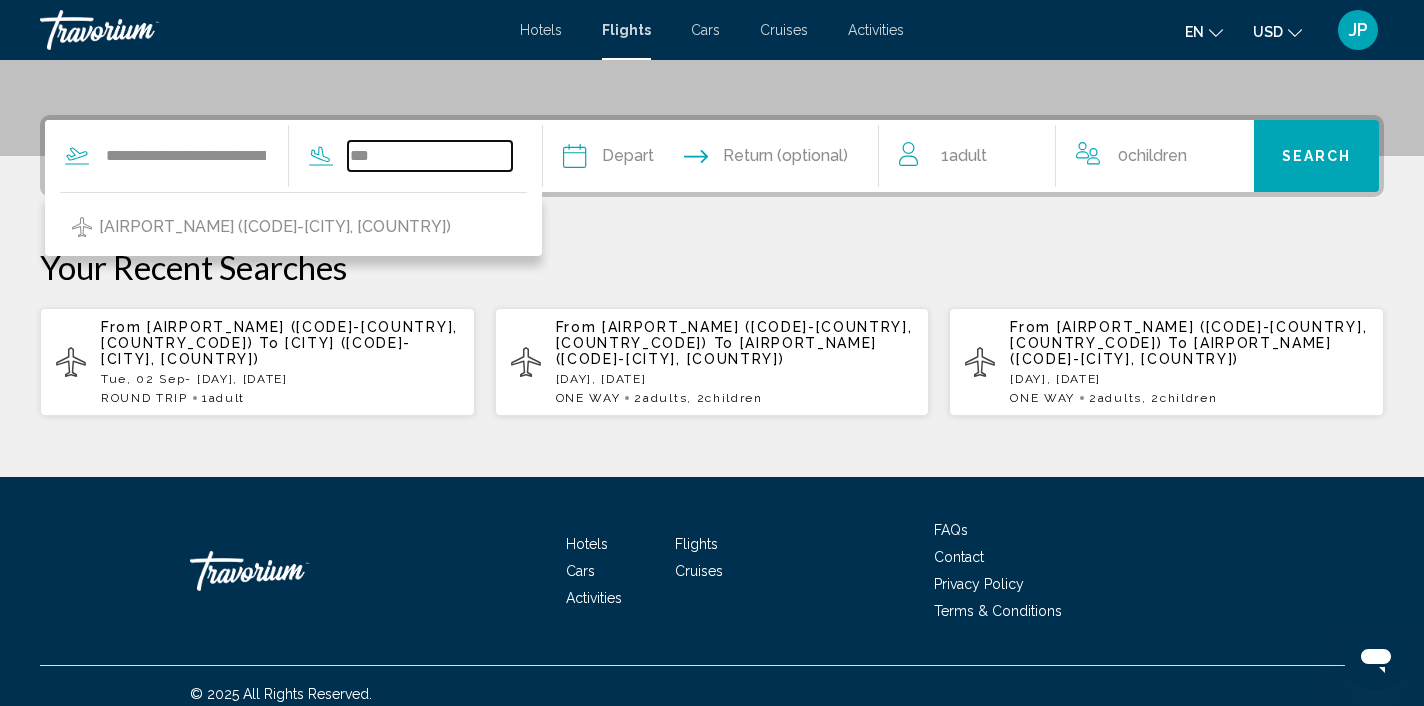 type on "***" 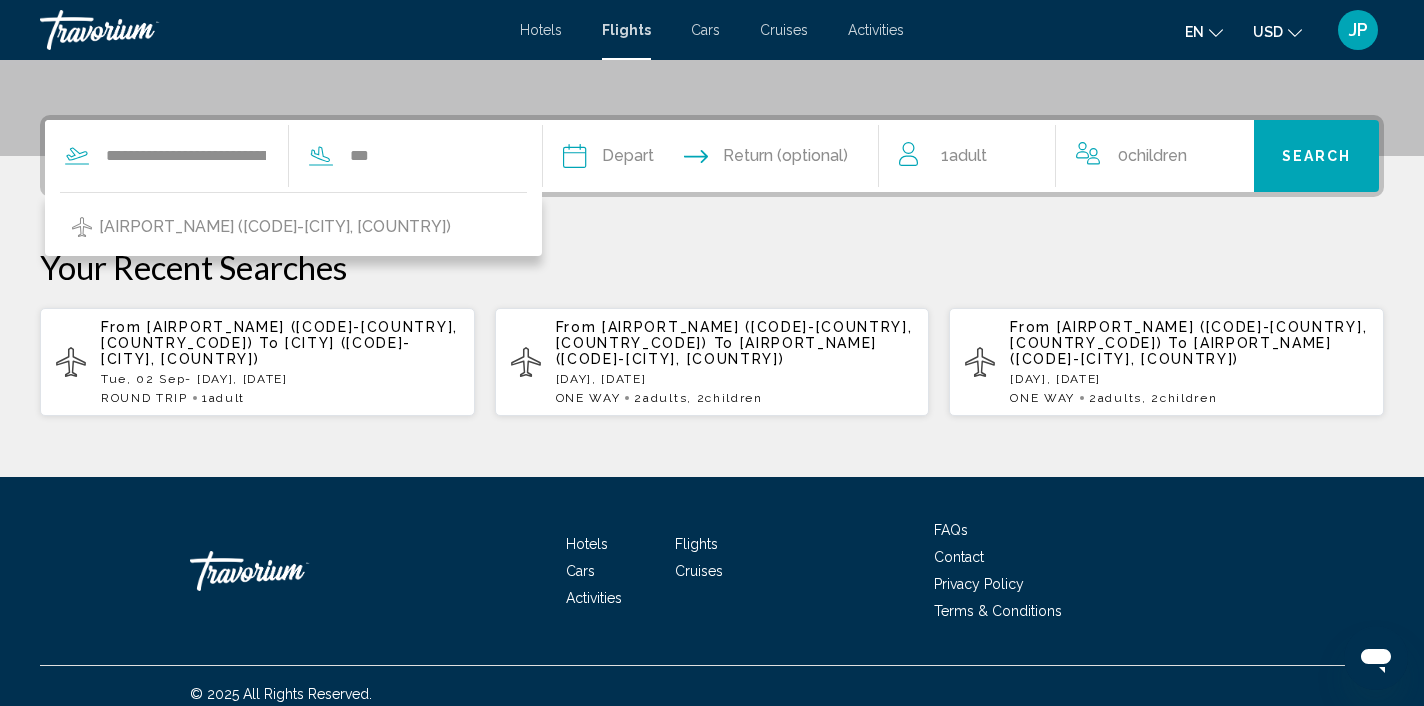 click at bounding box center (641, 159) 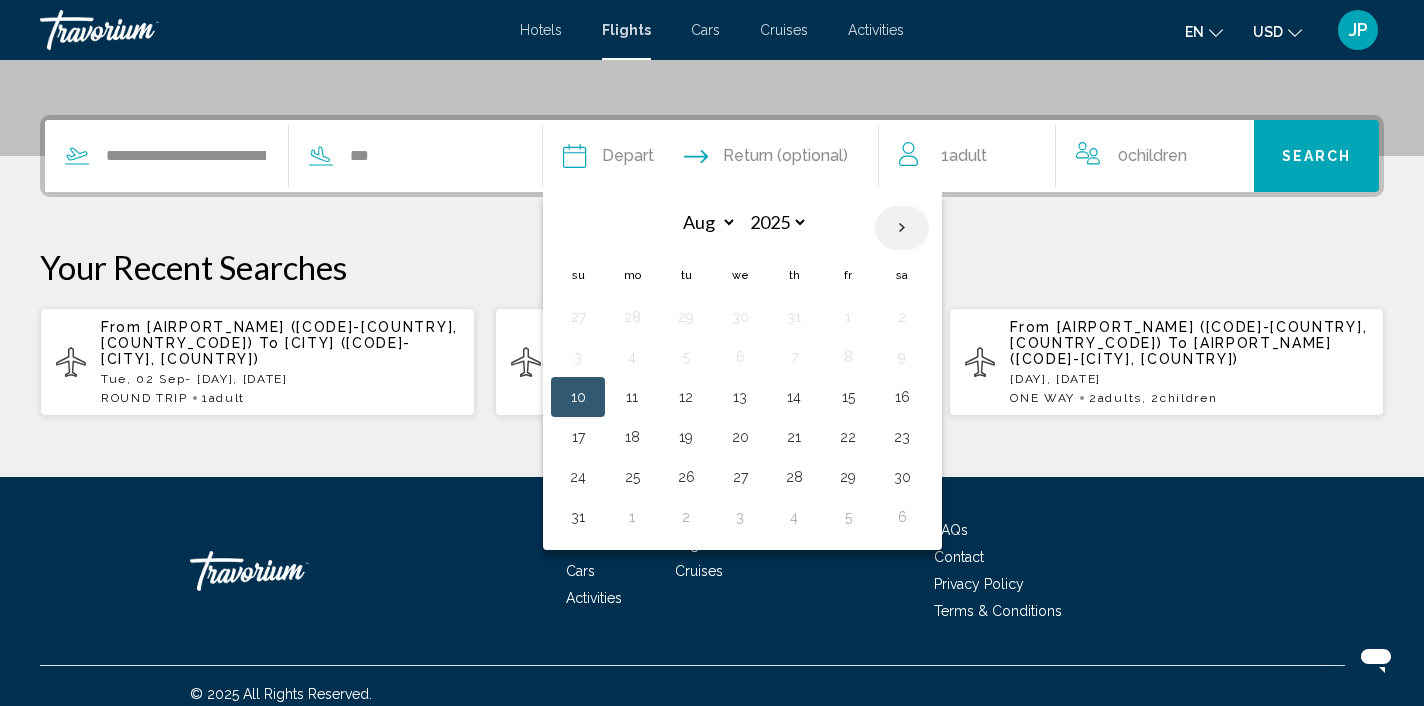 click at bounding box center [902, 228] 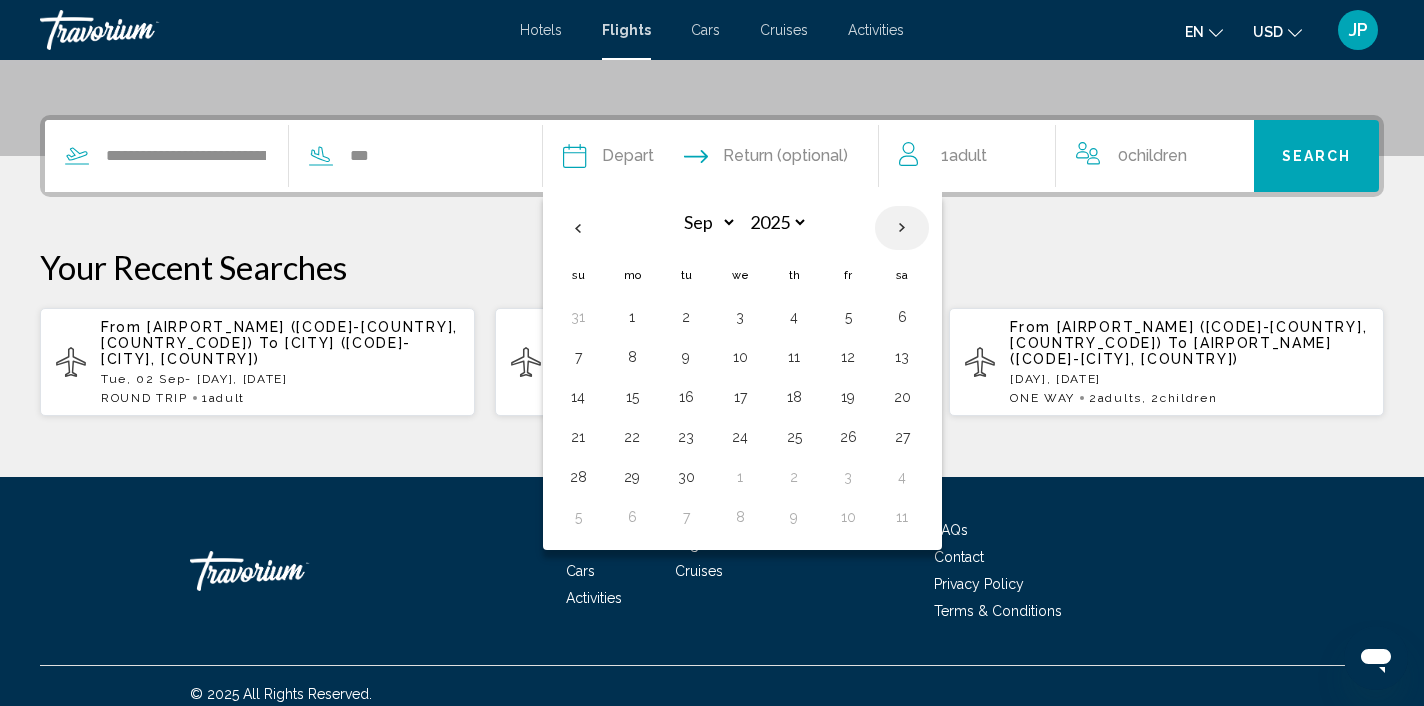 click at bounding box center (902, 228) 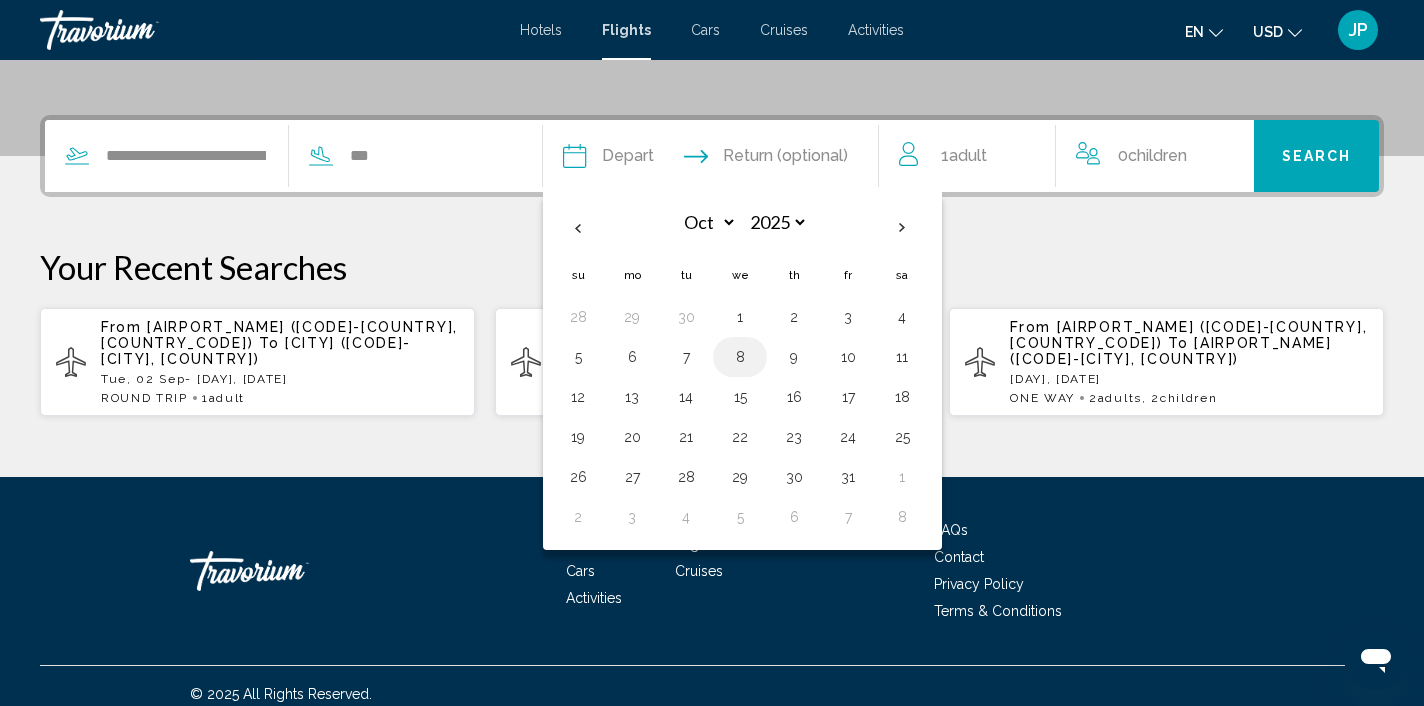 click on "8" at bounding box center (740, 357) 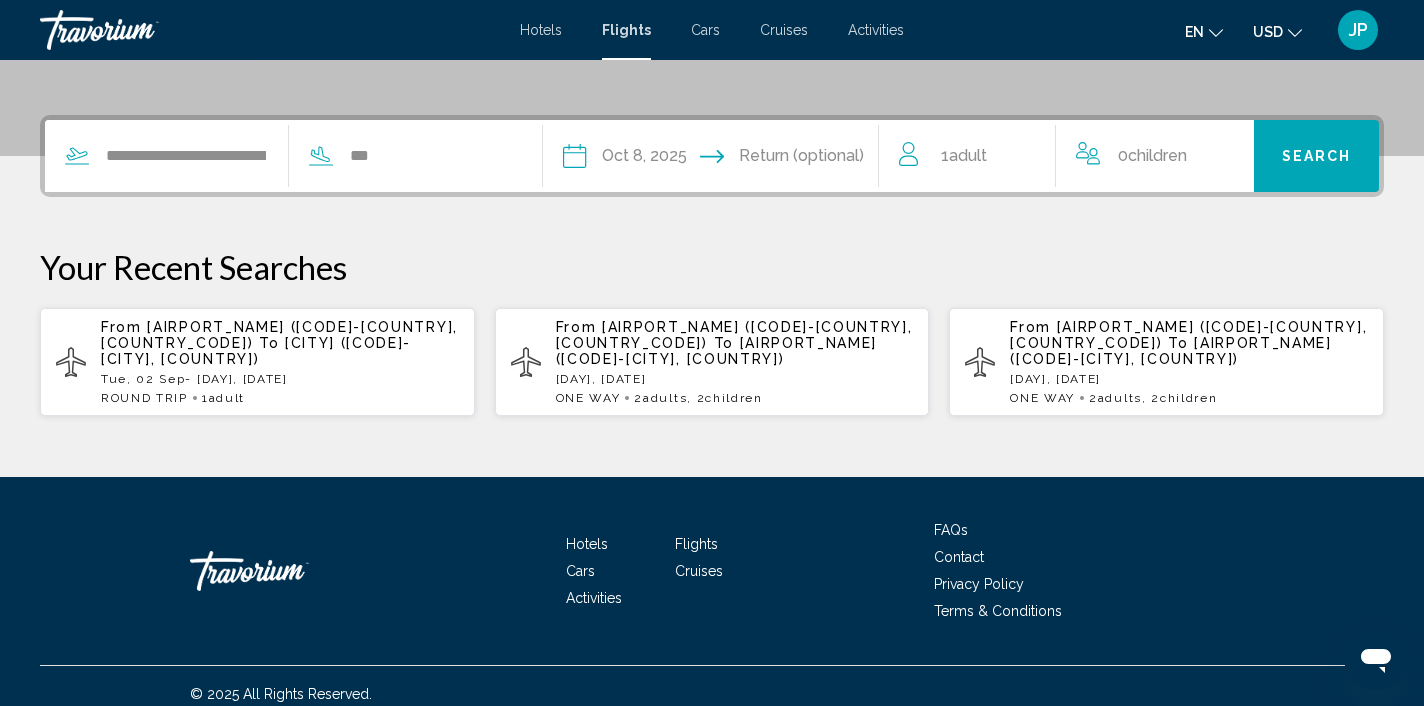 click at bounding box center [804, 159] 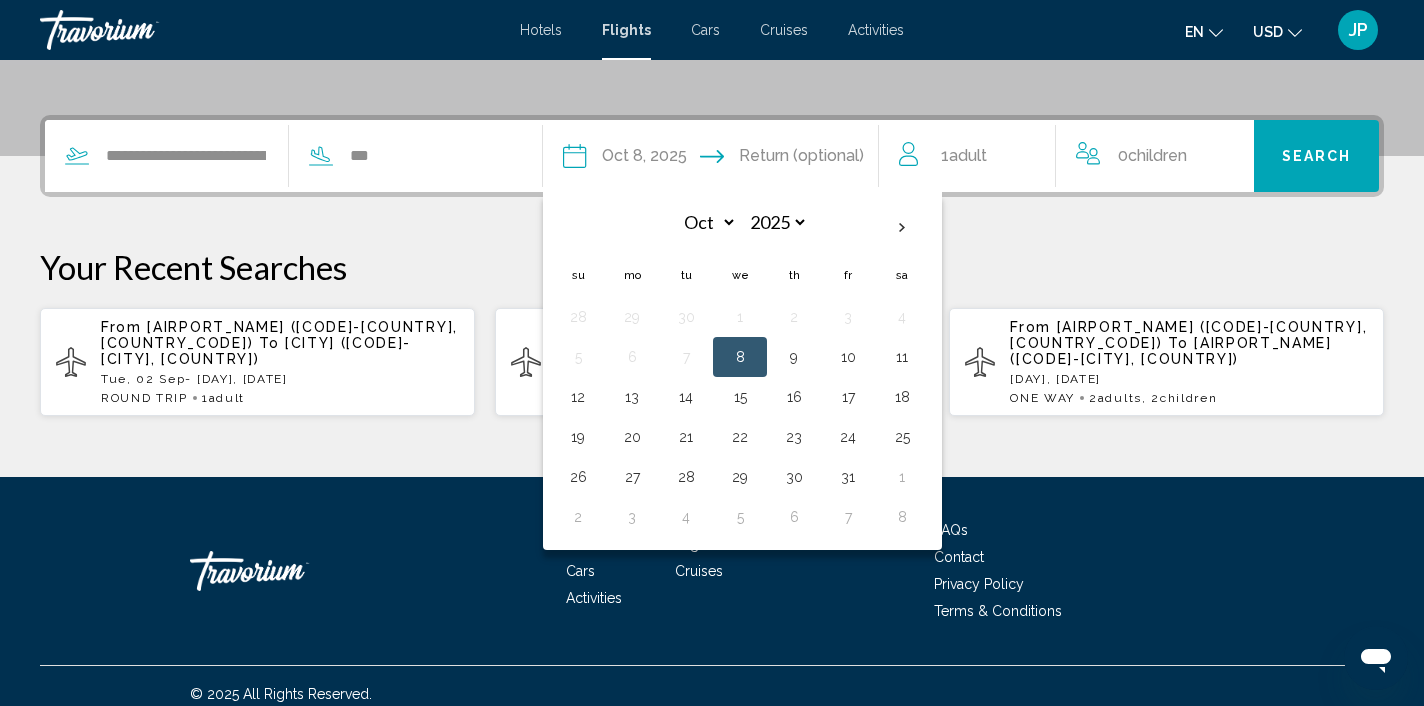 click on "**********" at bounding box center (641, 159) 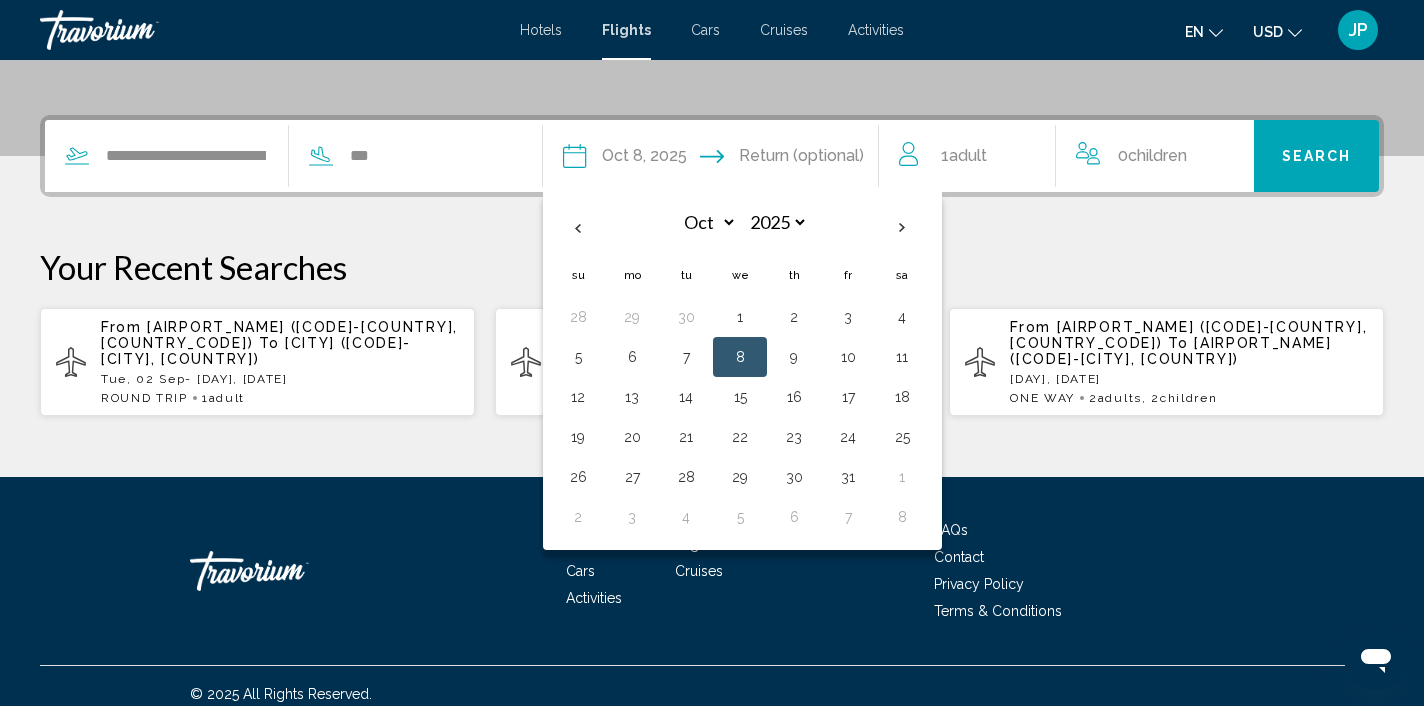 click on "1  Adult Adults" at bounding box center (977, 156) 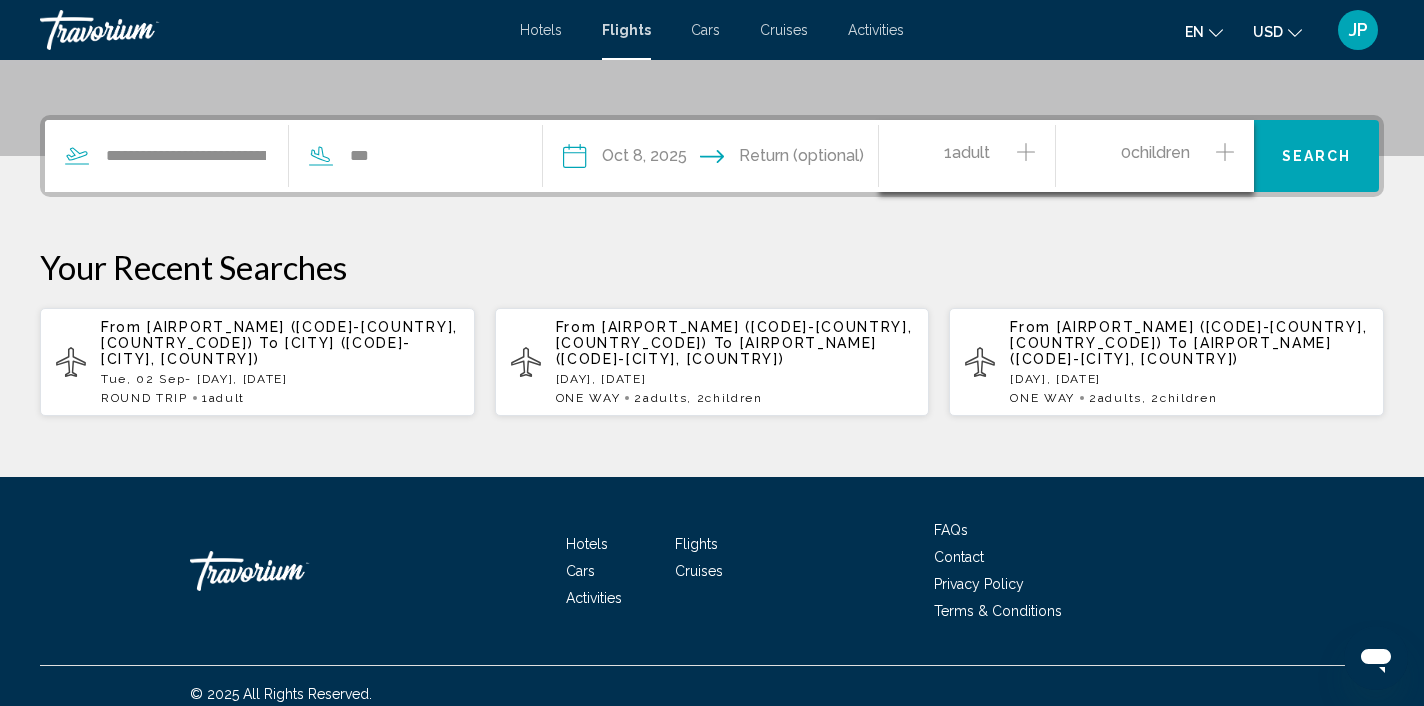 click 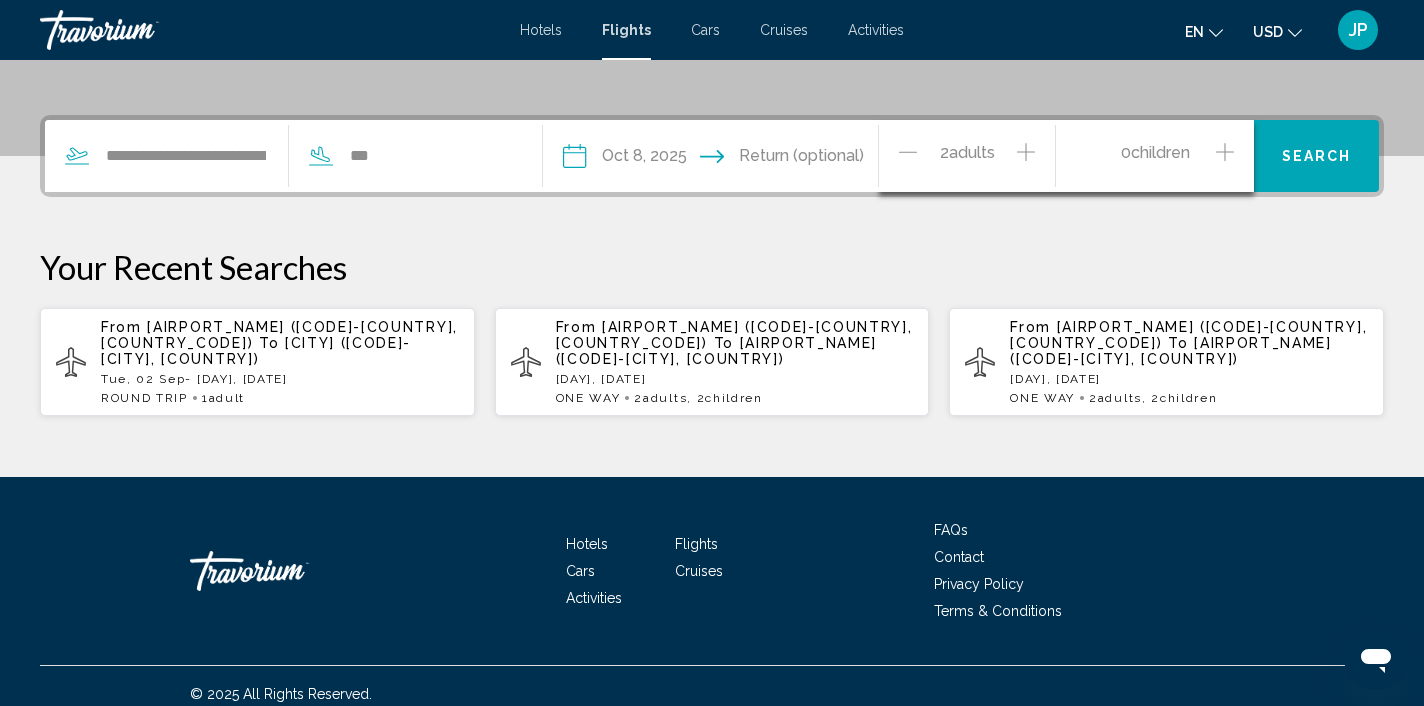 click 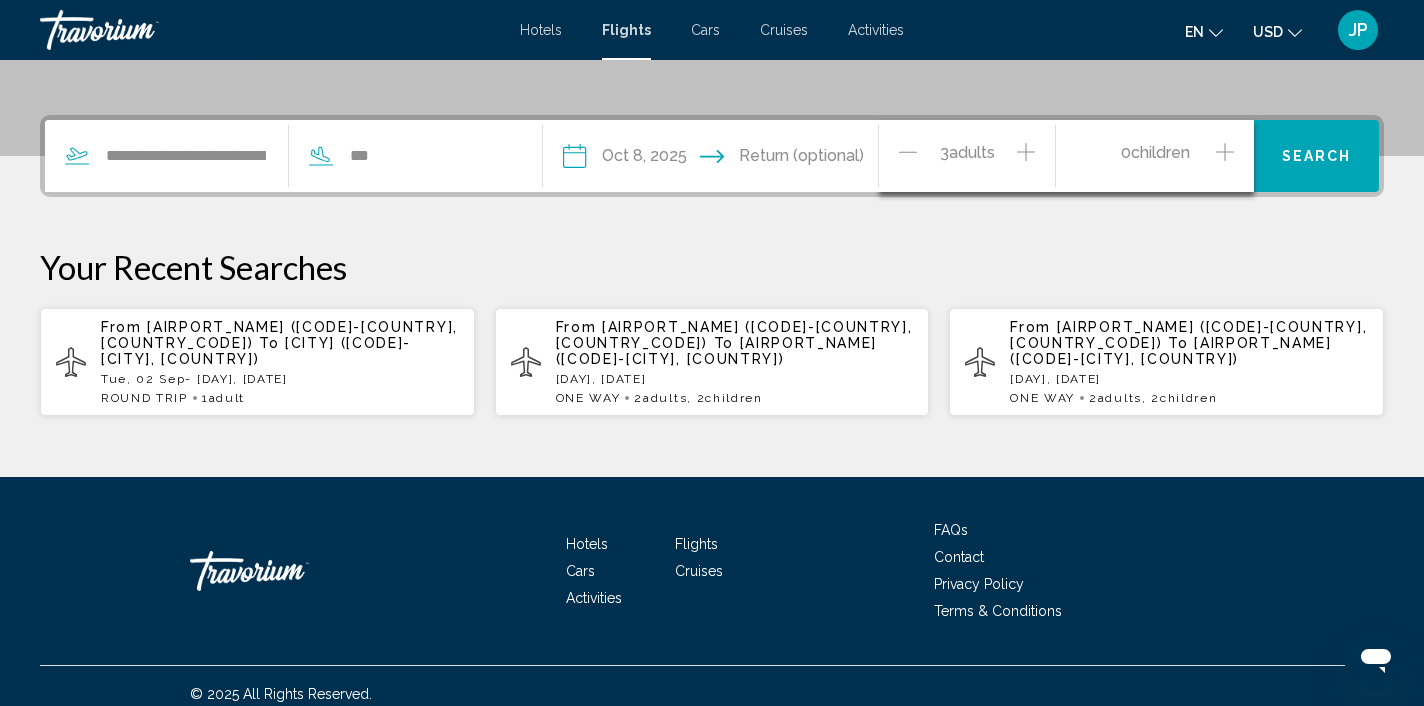 click 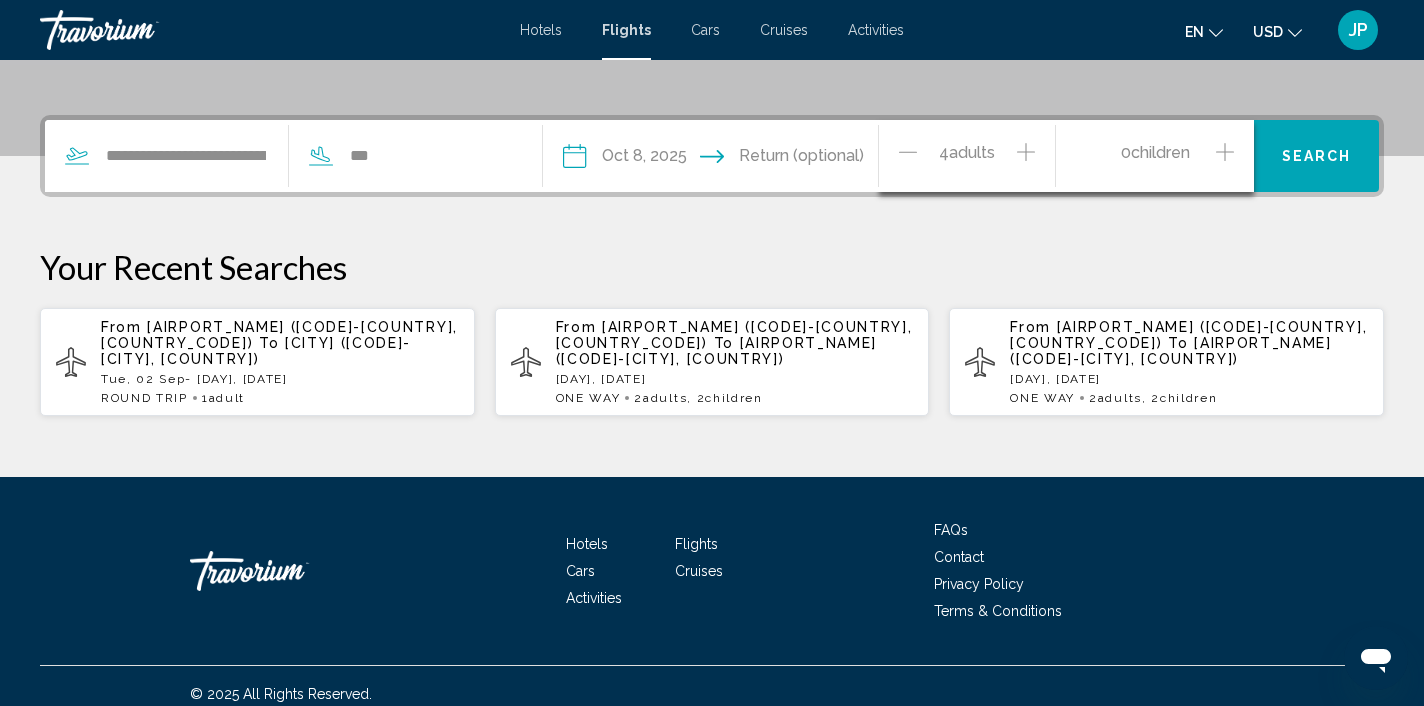 click 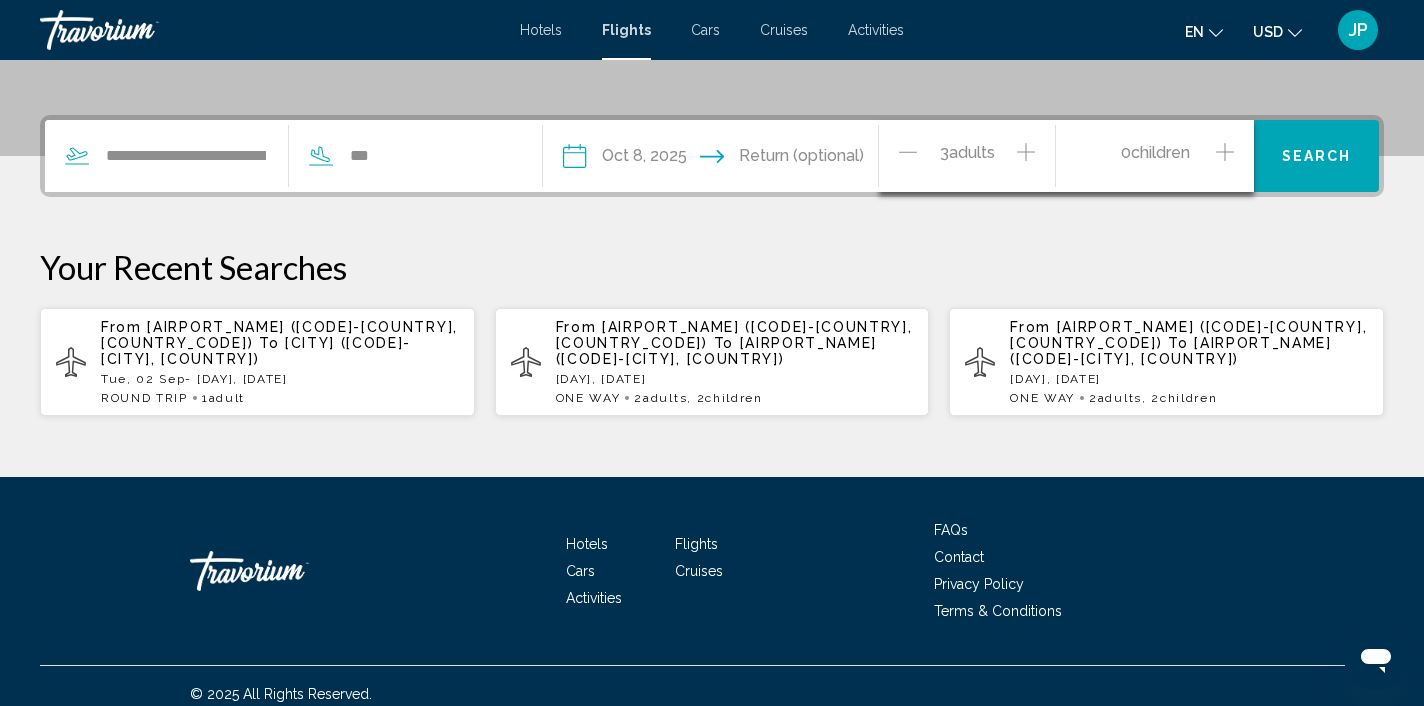 click 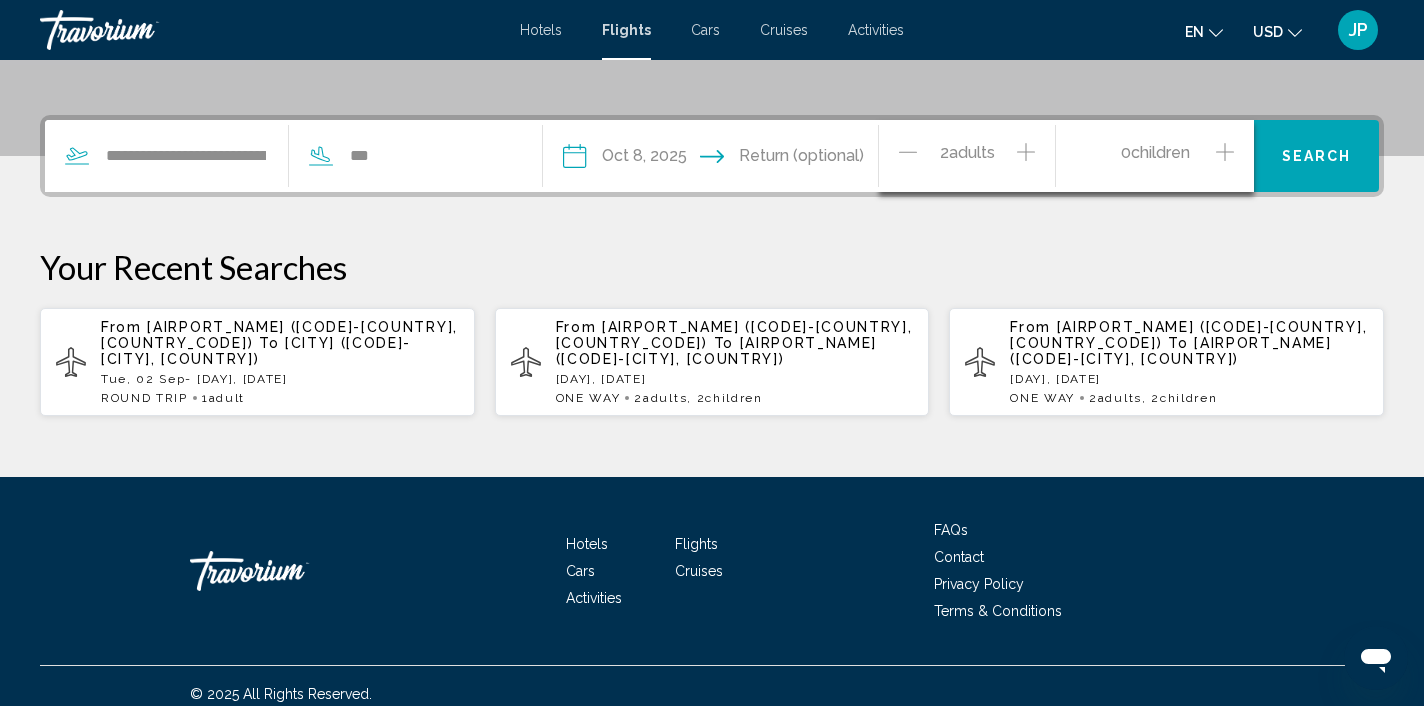 click 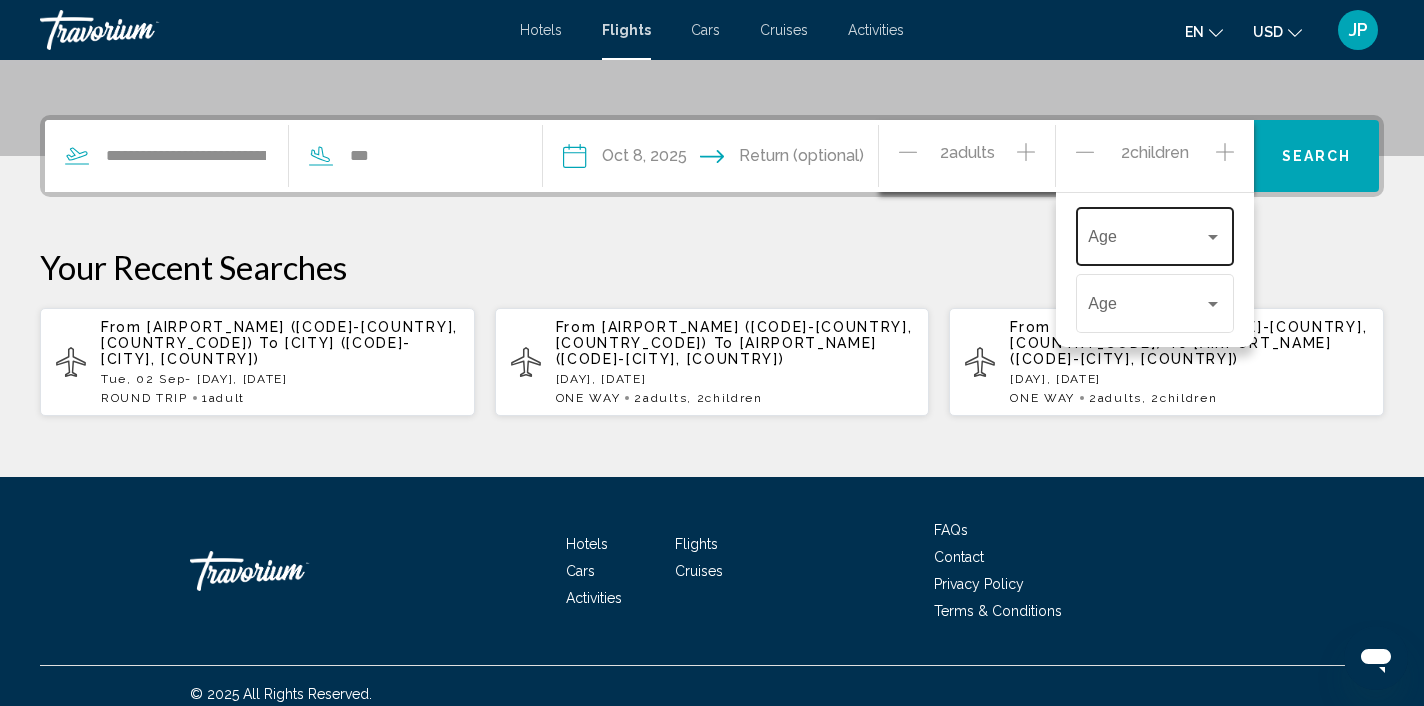 click at bounding box center [1146, 241] 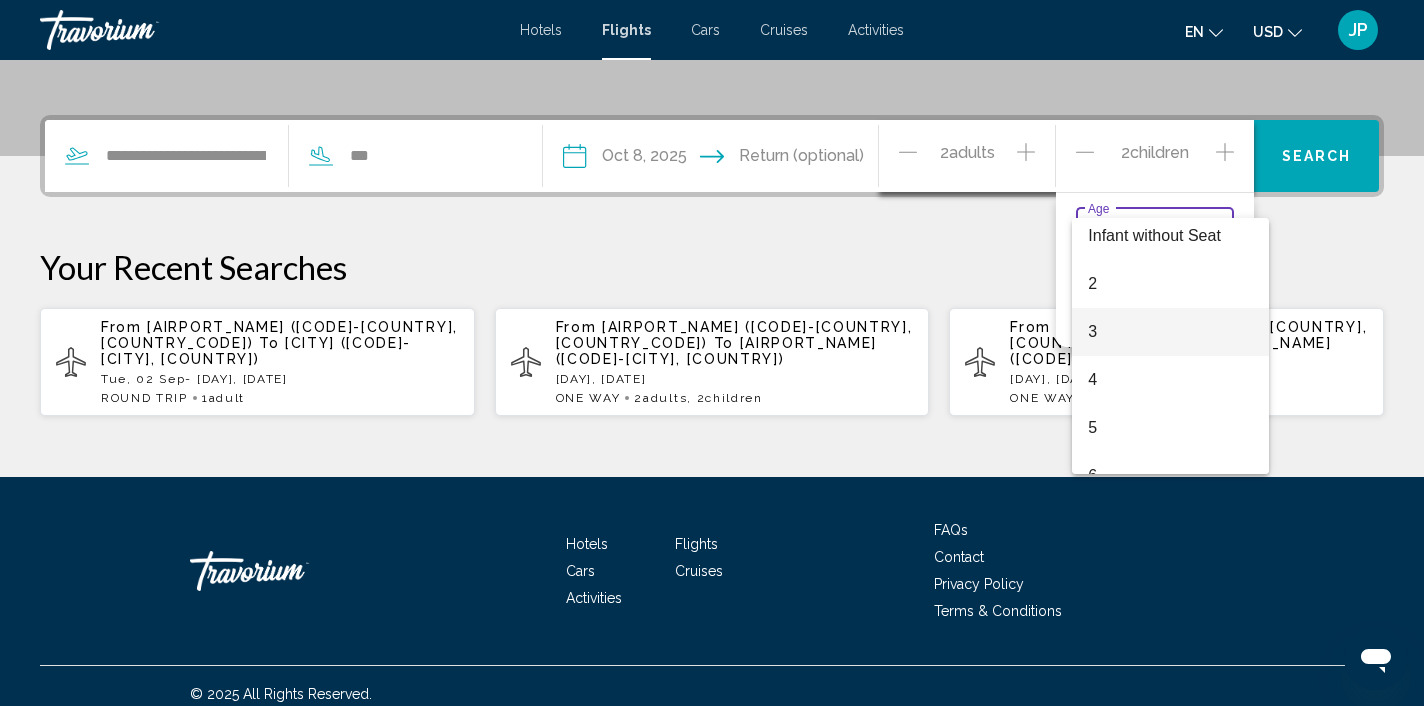 scroll, scrollTop: 59, scrollLeft: 0, axis: vertical 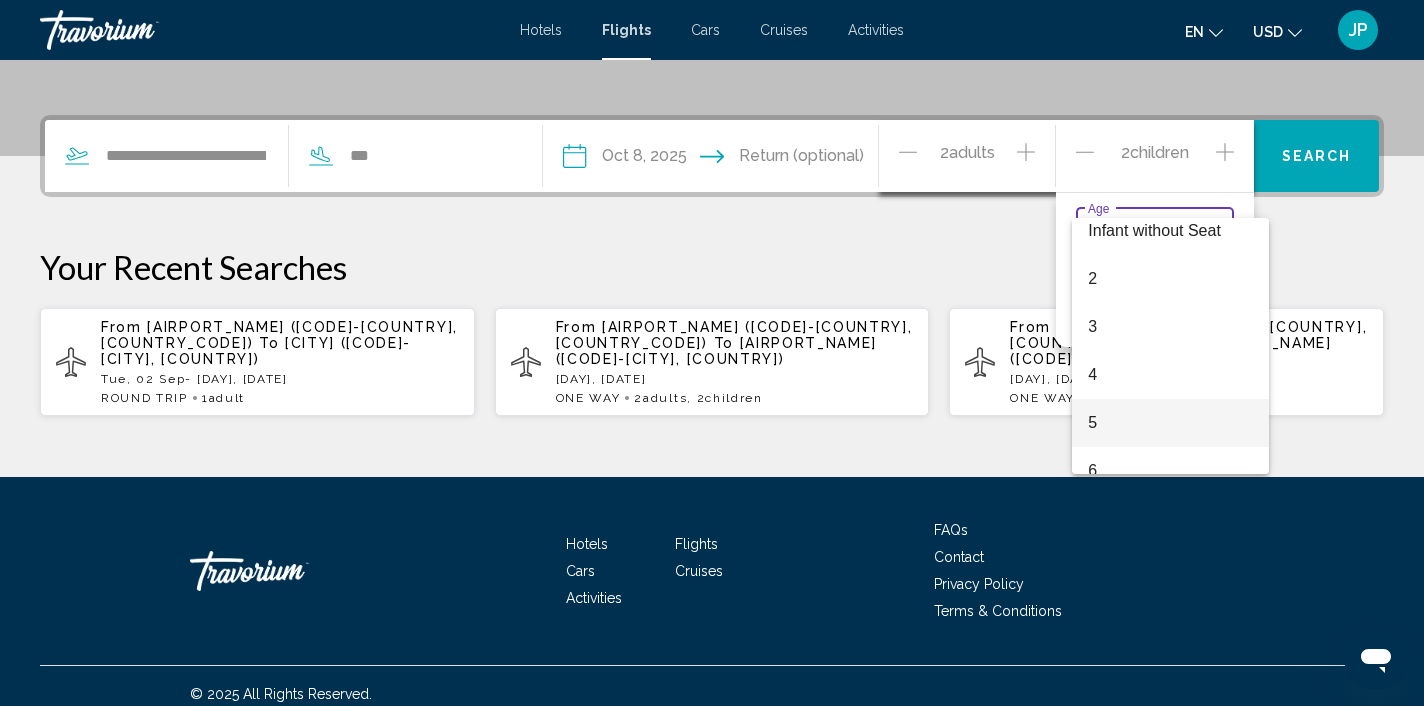 click on "5" at bounding box center (1170, 423) 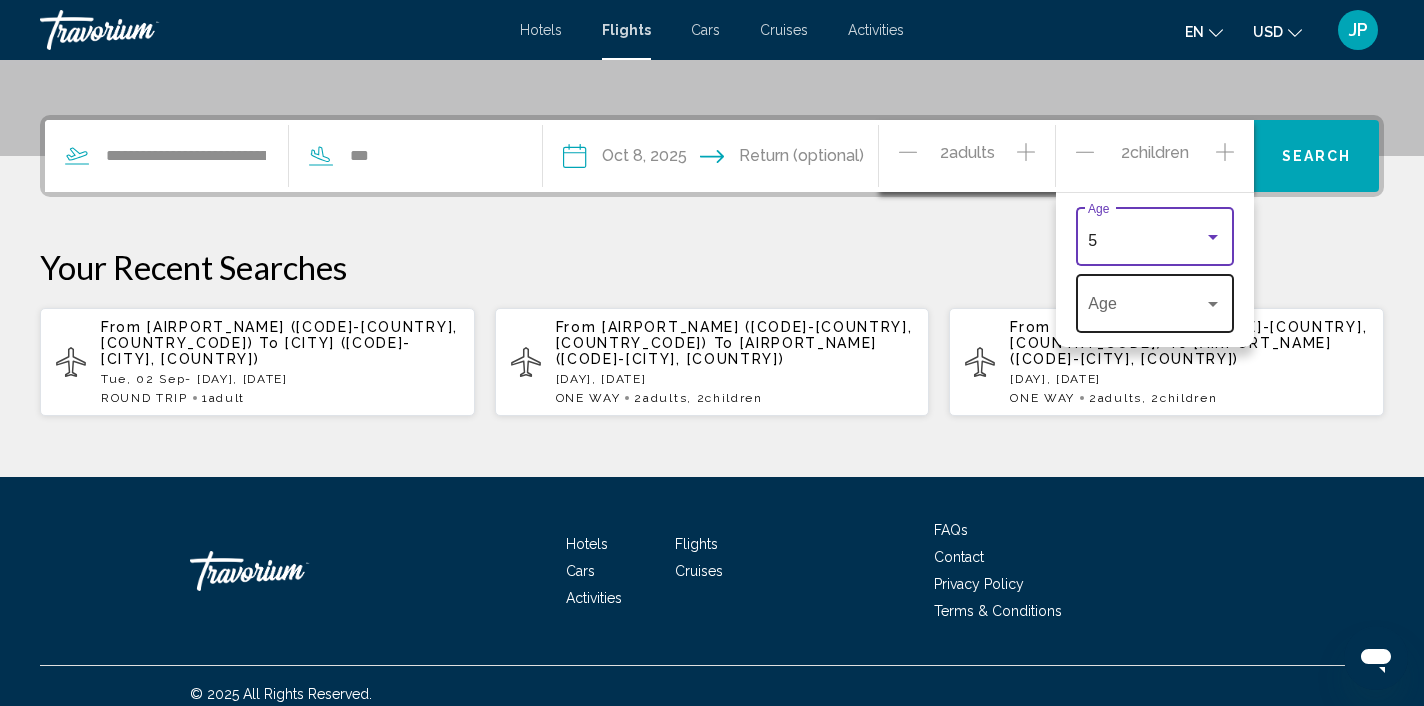 click at bounding box center [1146, 308] 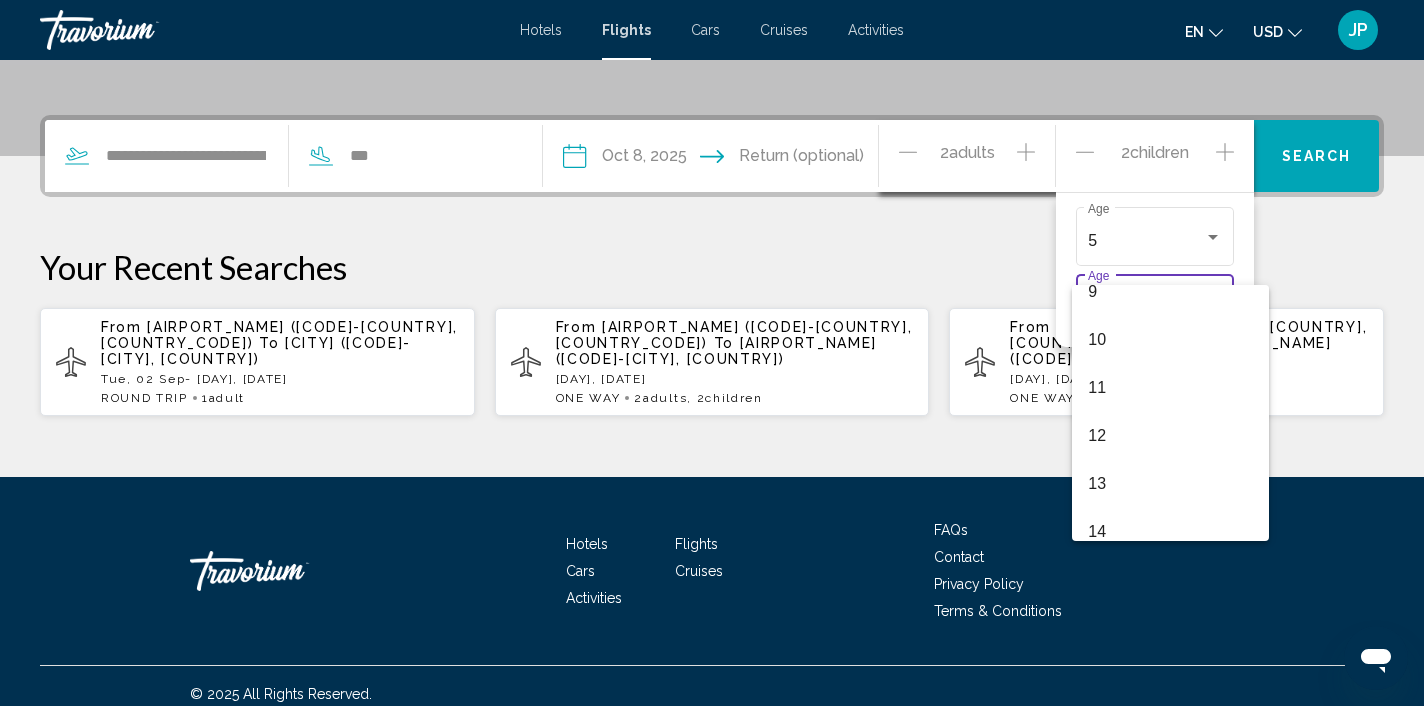 scroll, scrollTop: 454, scrollLeft: 0, axis: vertical 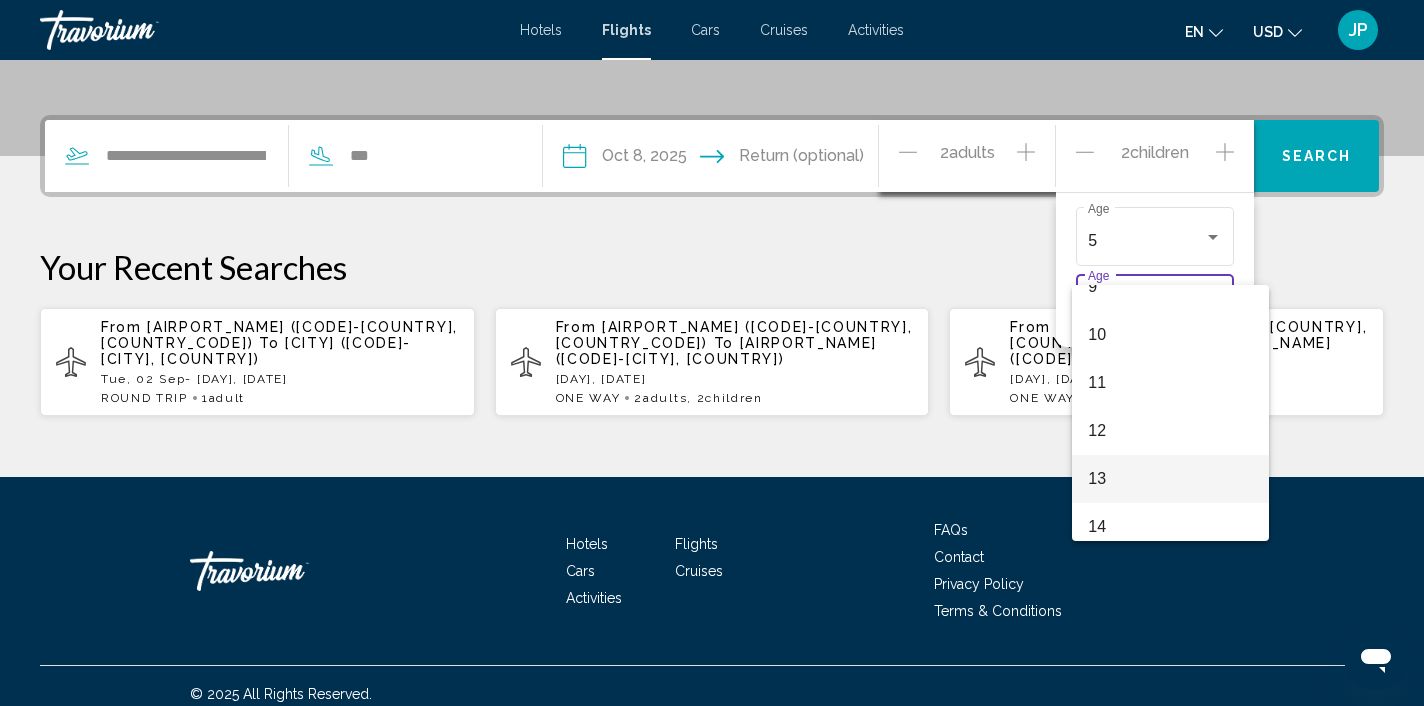 click on "13" at bounding box center (1170, 479) 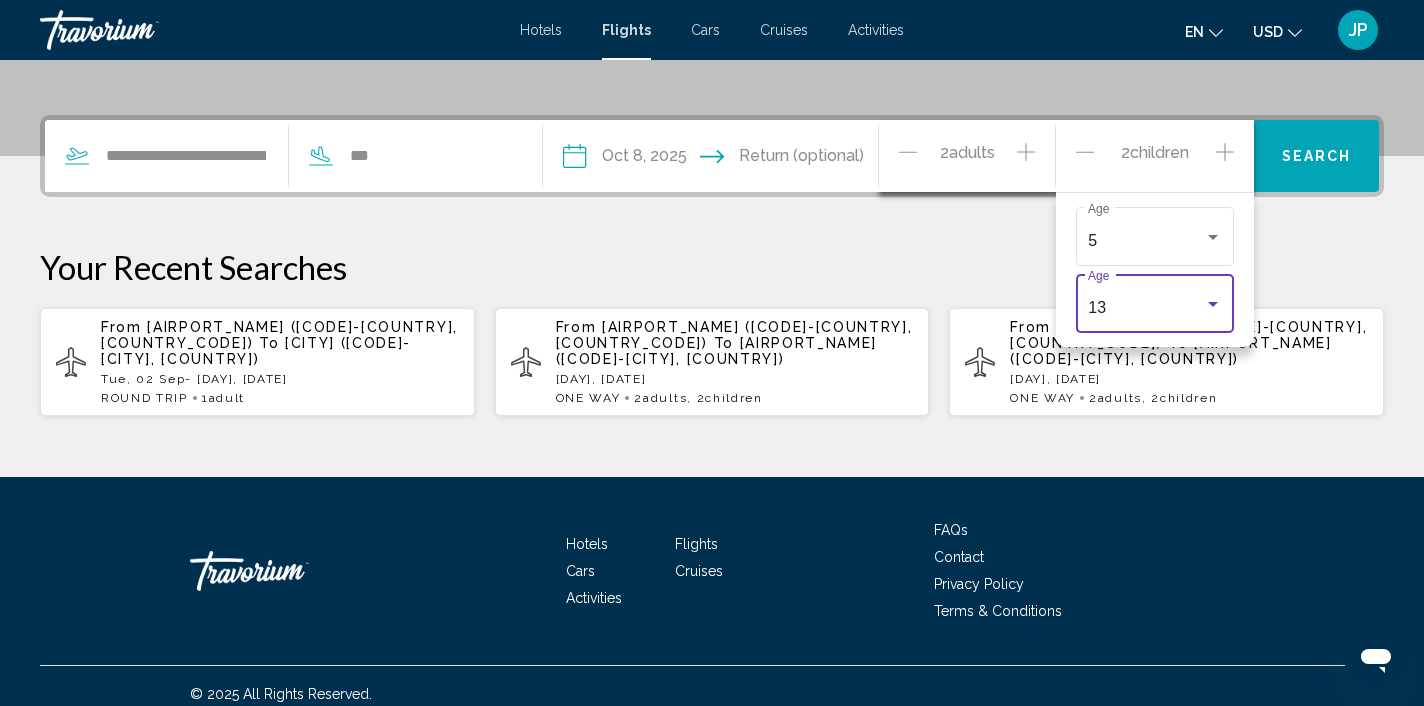 click on "From    [AIRPORT_NAME] ([CODE]-[COUNTRY], [COUNTRY_CODE])    To    [AIRPORT_NAME] ([CODE]-[COUNTRY], [COUNTRY])  [DAY], [DATE]  - [DAY], [DATE] ROUND TRIP 1  Adult Adults
From    [AIRPORT_NAME] ([CODE]-[COUNTRY], [COUNTRY_CODE])    To    [AIRPORT_NAME] ([CODE]-[CITY], [COUNTRY])  [DAY], [DATE] ONE WAY 2  Adult Adults , 2  Child Children
From    [AIRPORT_NAME] ([CODE]-[COUNTRY], [COUNTRY_CODE])    To    [AIRPORT_NAME] ([CODE]-[CITY], [COUNTRY])  [DAY], [DATE] ONE WAY 2  Adult Adults , 2  Child Children" at bounding box center [712, 332] 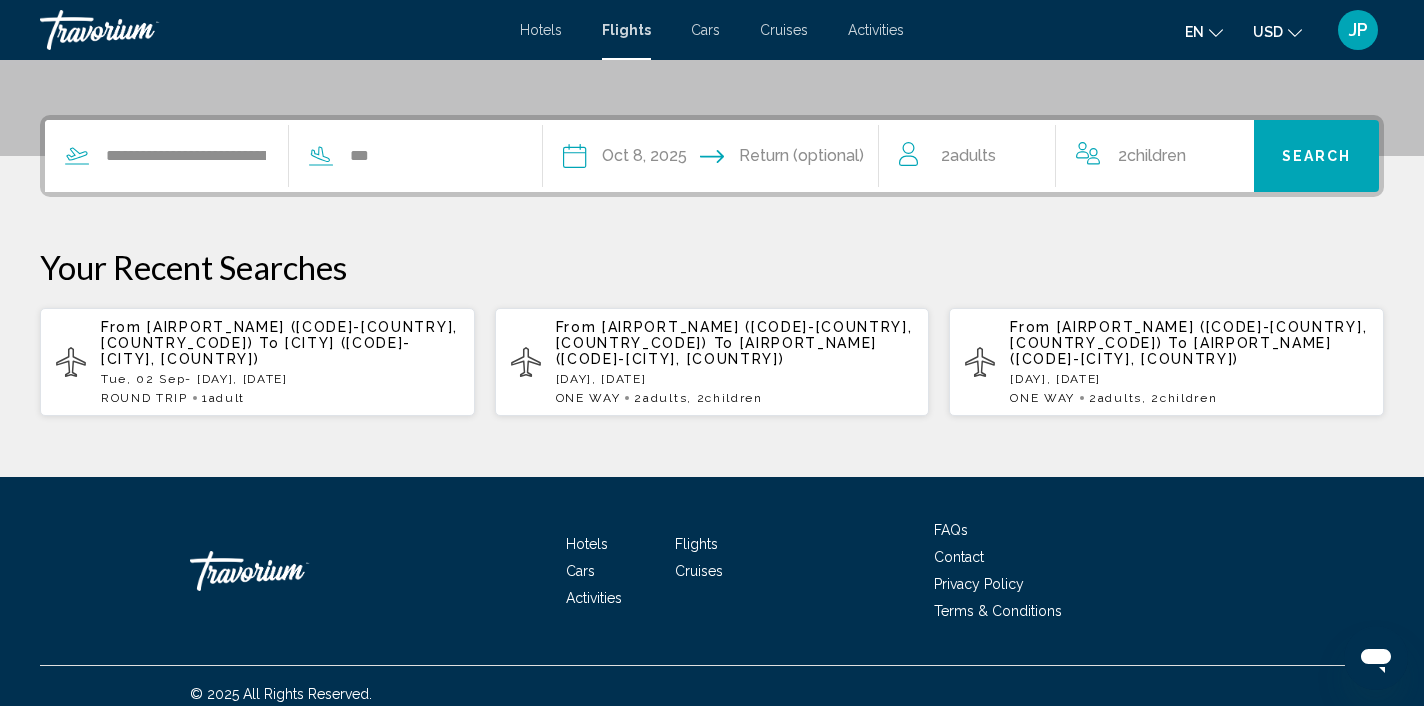 click on "Search" at bounding box center (1317, 157) 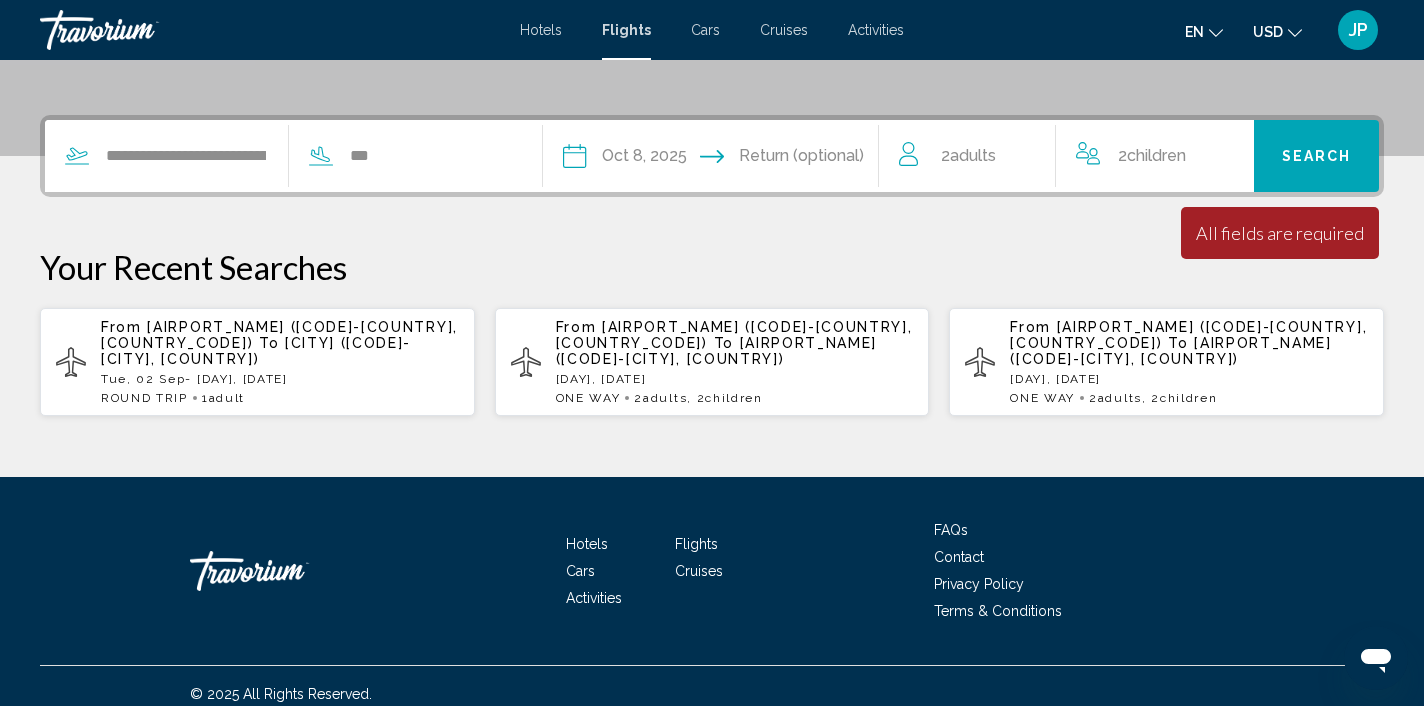 click on "**********" at bounding box center [278, 156] 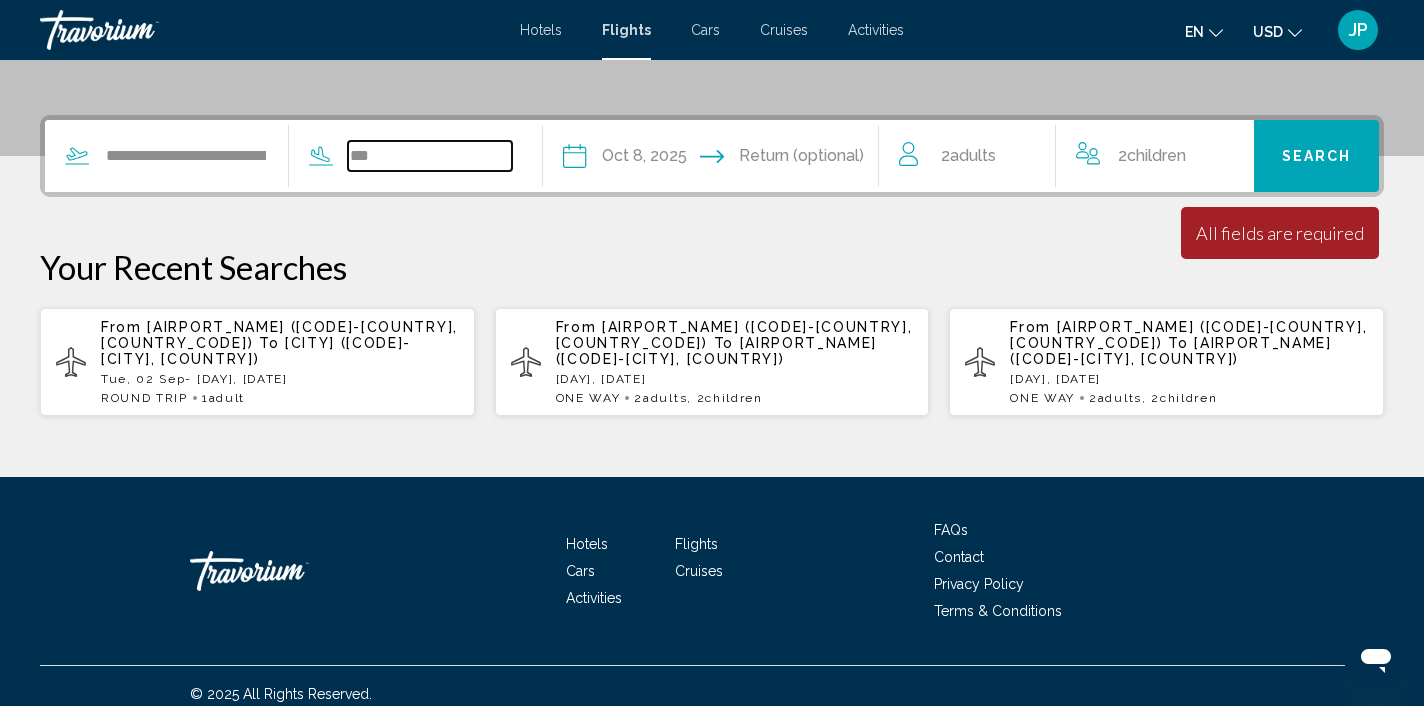 click on "***" at bounding box center (430, 156) 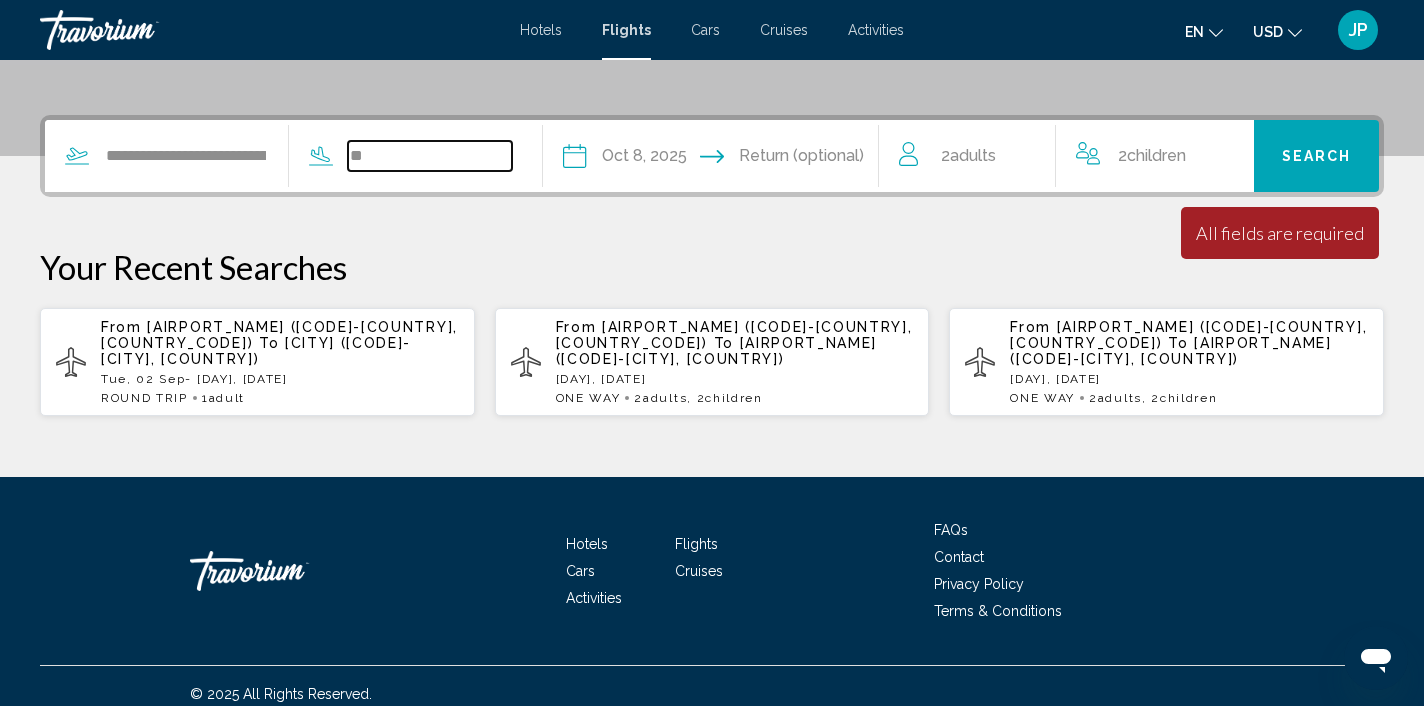 type on "*" 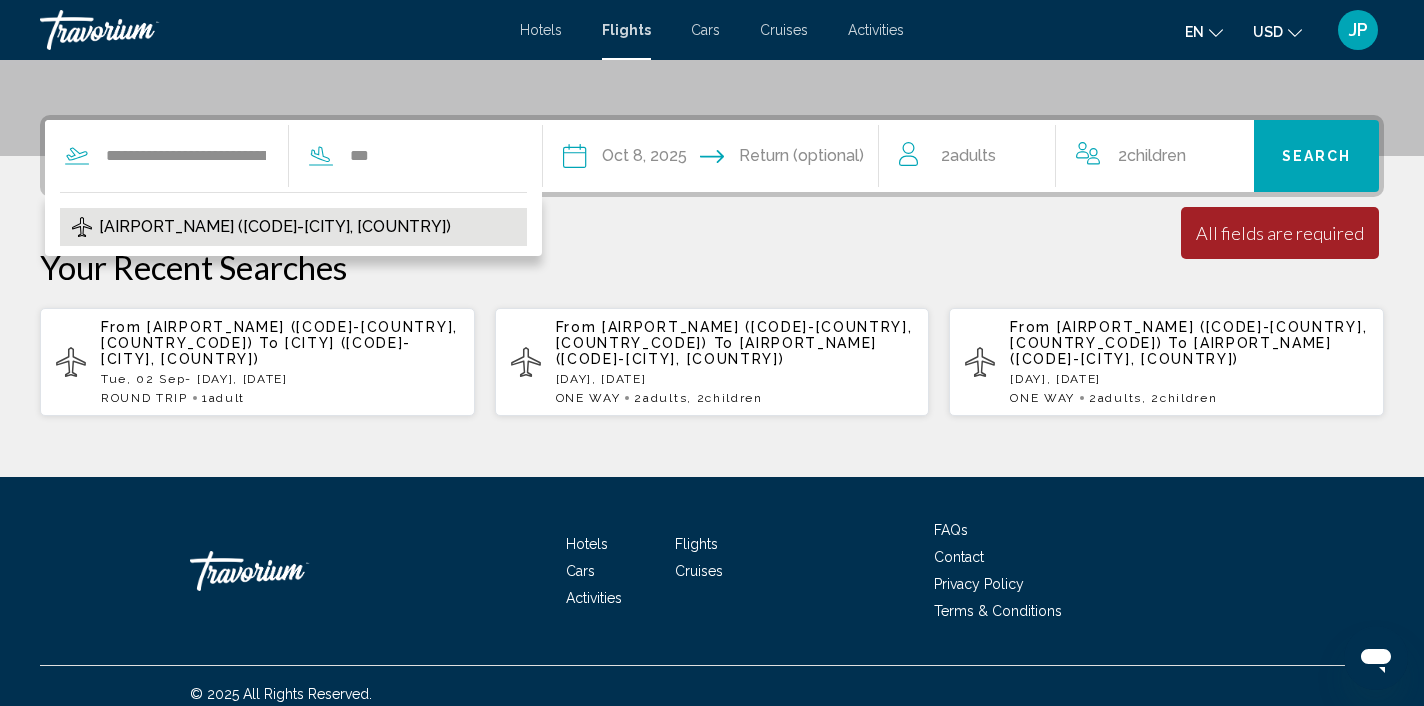 click on "[AIRPORT_NAME] ([CODE]-[CITY], [COUNTRY])" at bounding box center (275, 227) 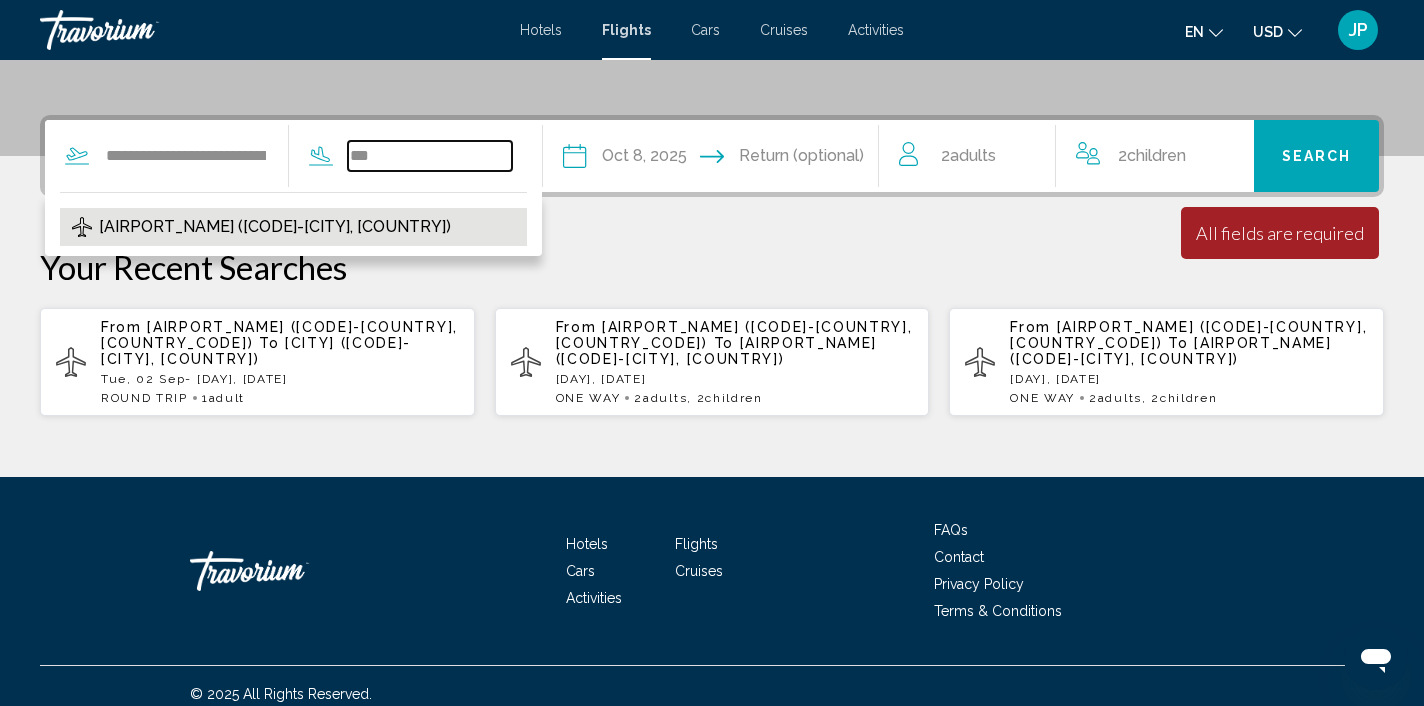 type on "**********" 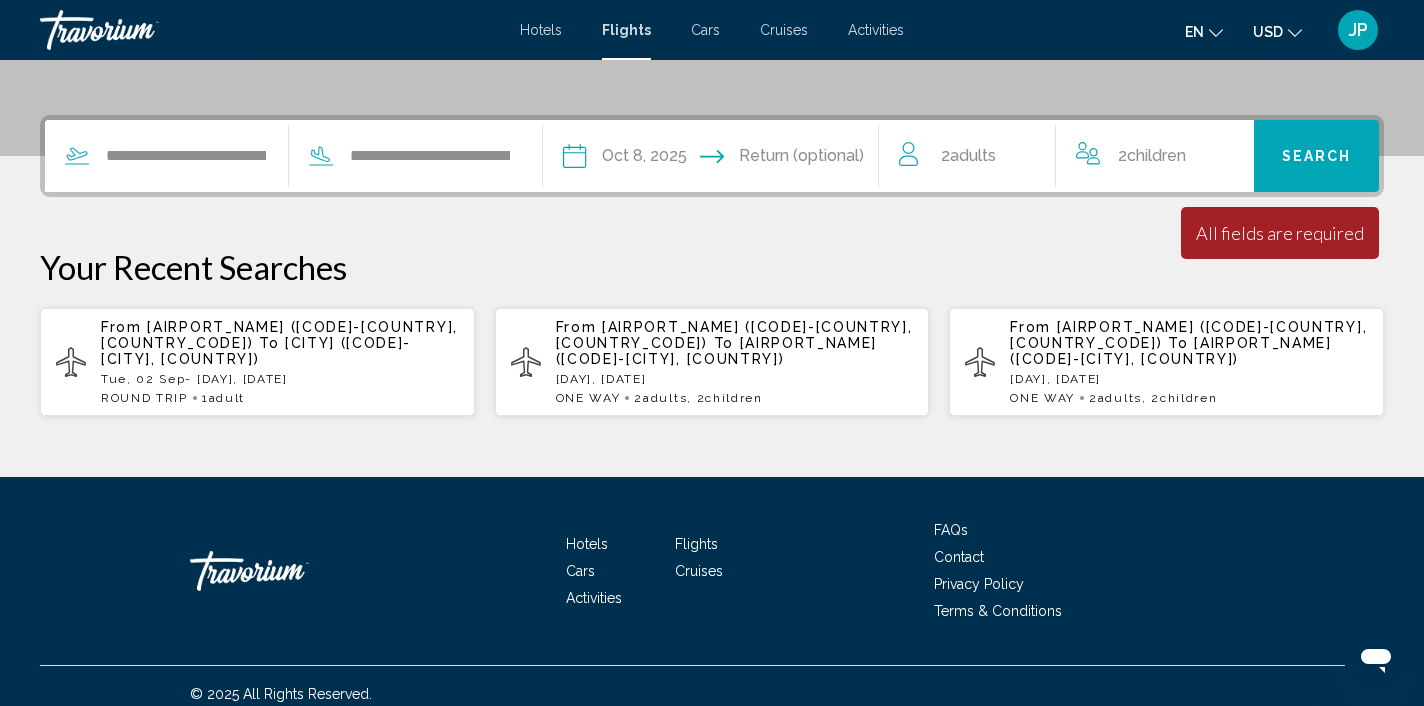 click on "Search" at bounding box center [1317, 157] 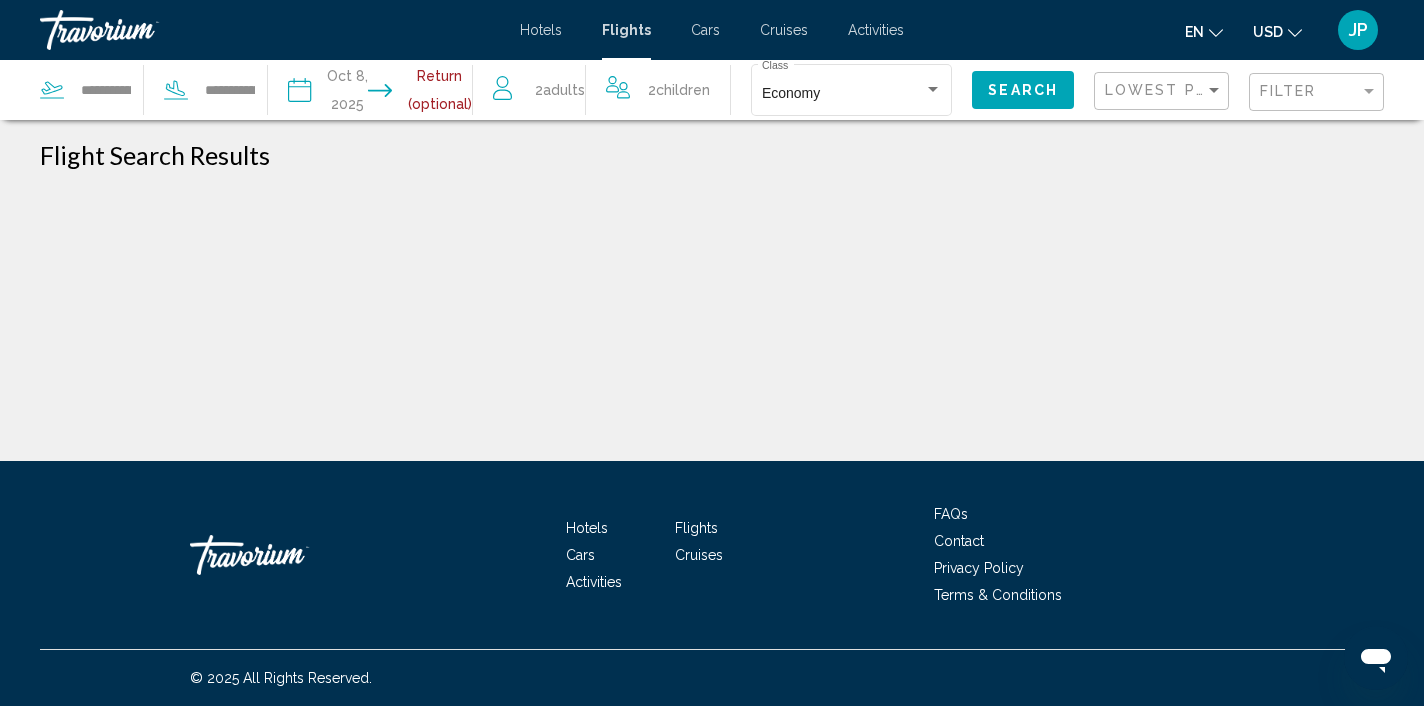 scroll, scrollTop: 0, scrollLeft: 0, axis: both 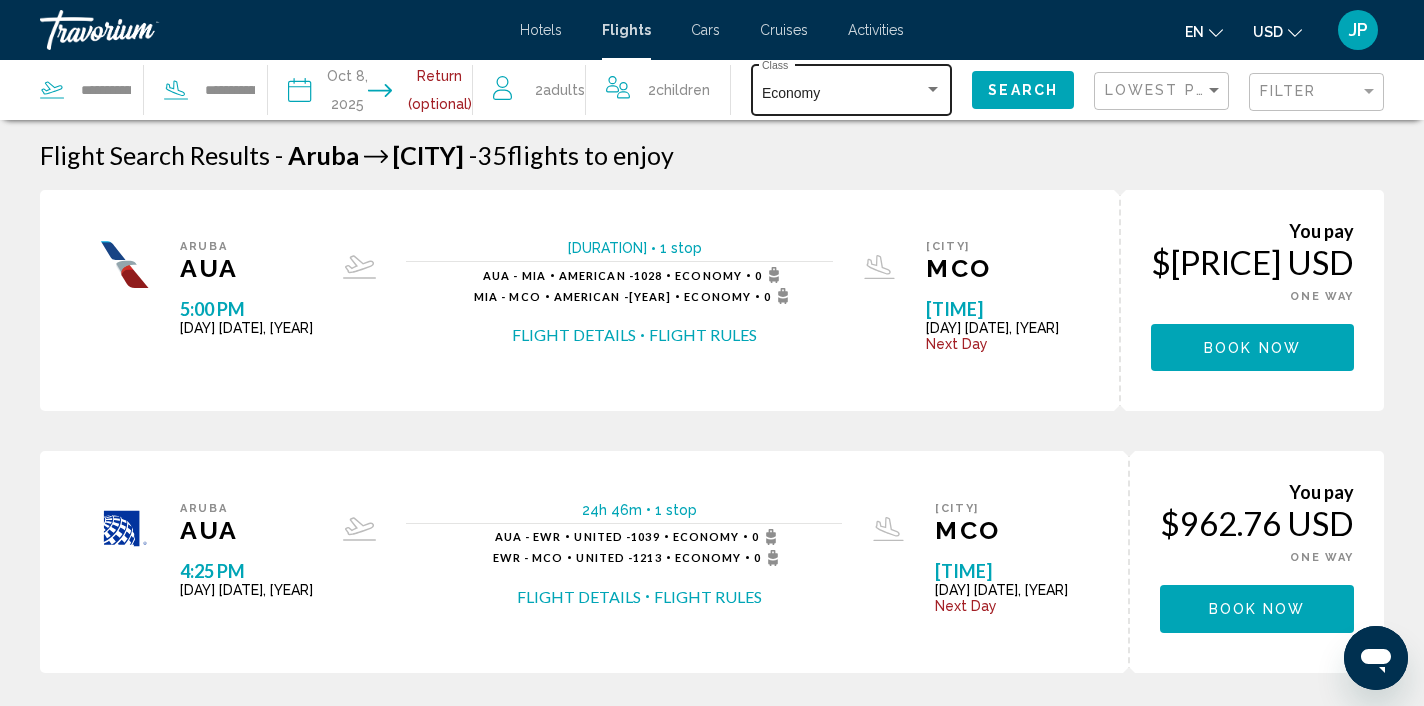 click at bounding box center [933, 90] 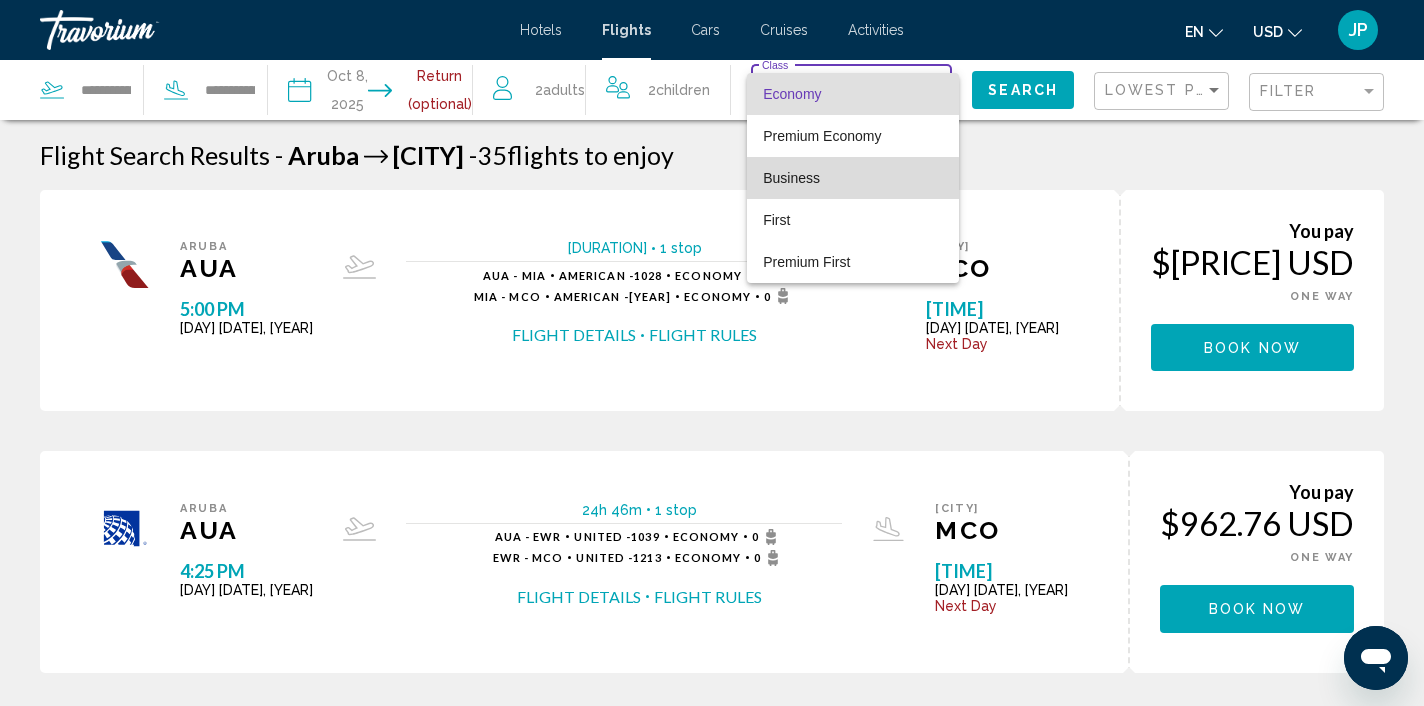 click on "Business" at bounding box center (853, 178) 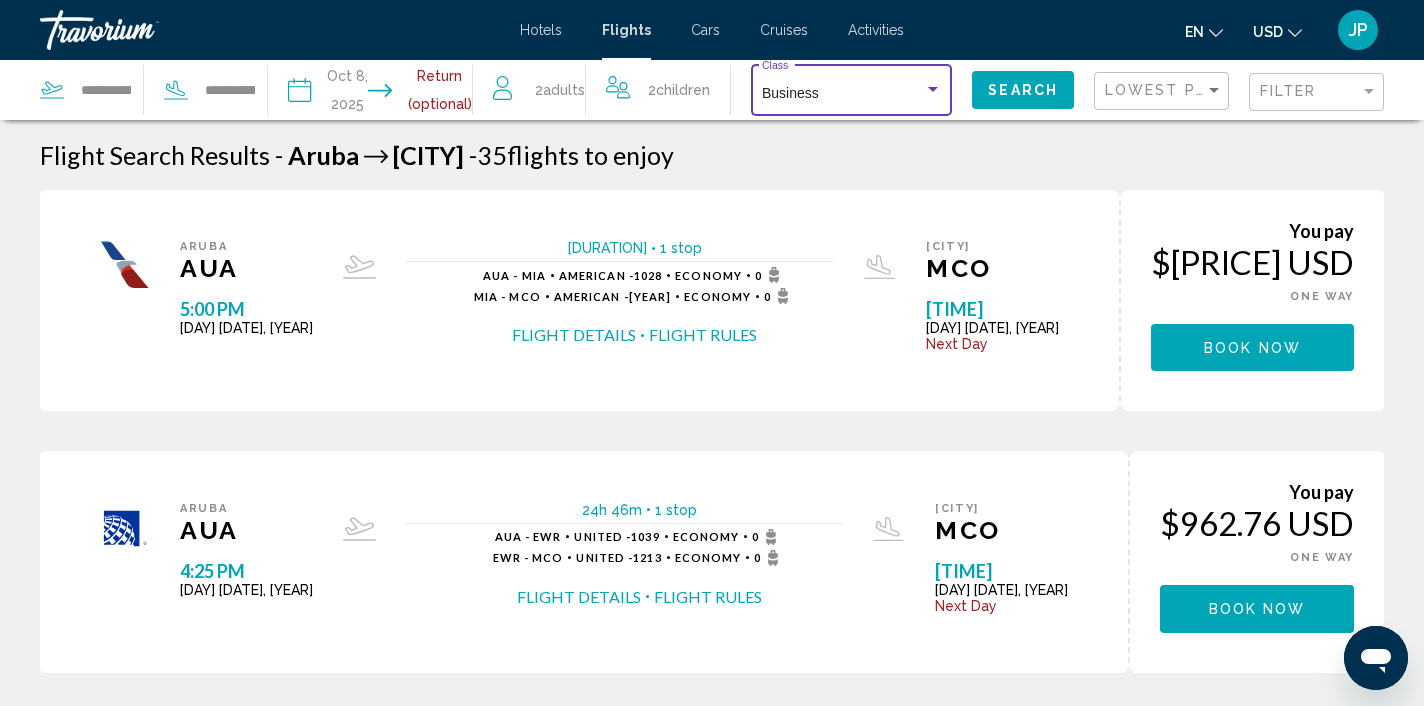 click on "Search" 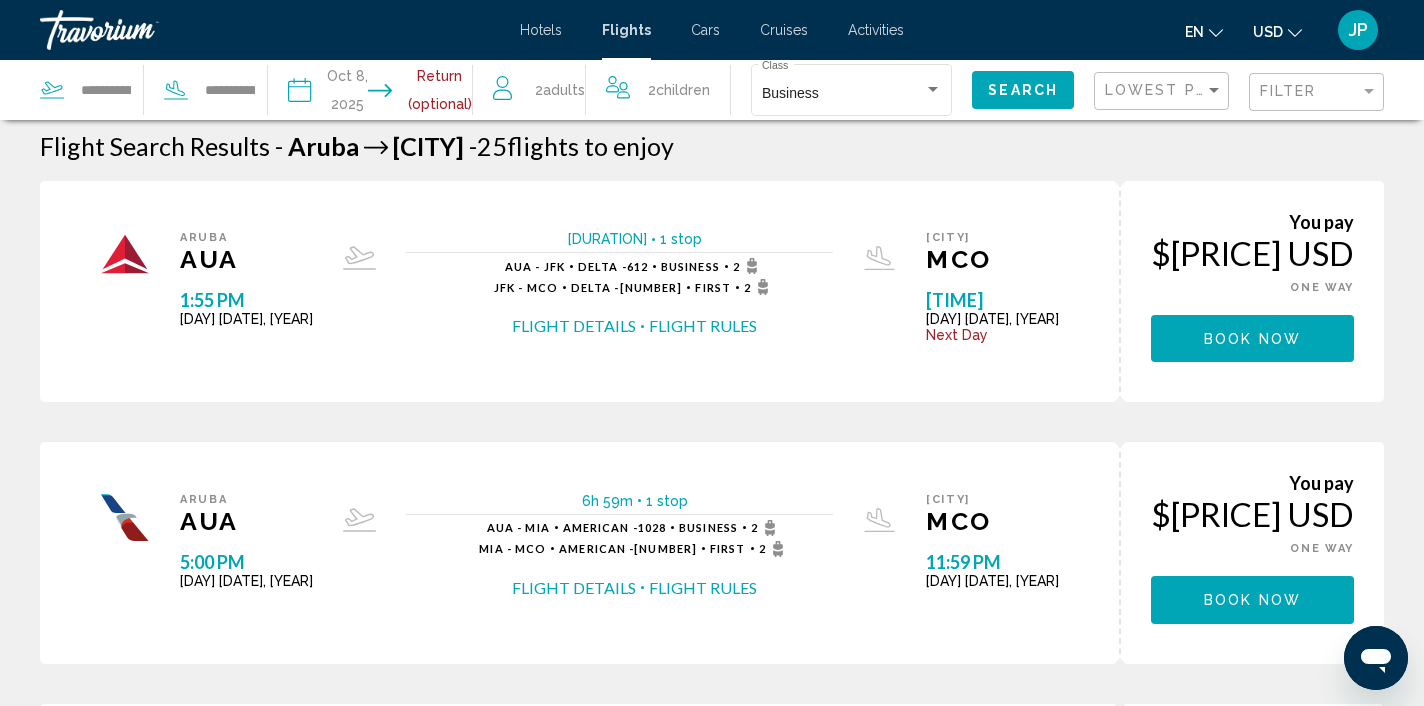 scroll, scrollTop: 0, scrollLeft: 0, axis: both 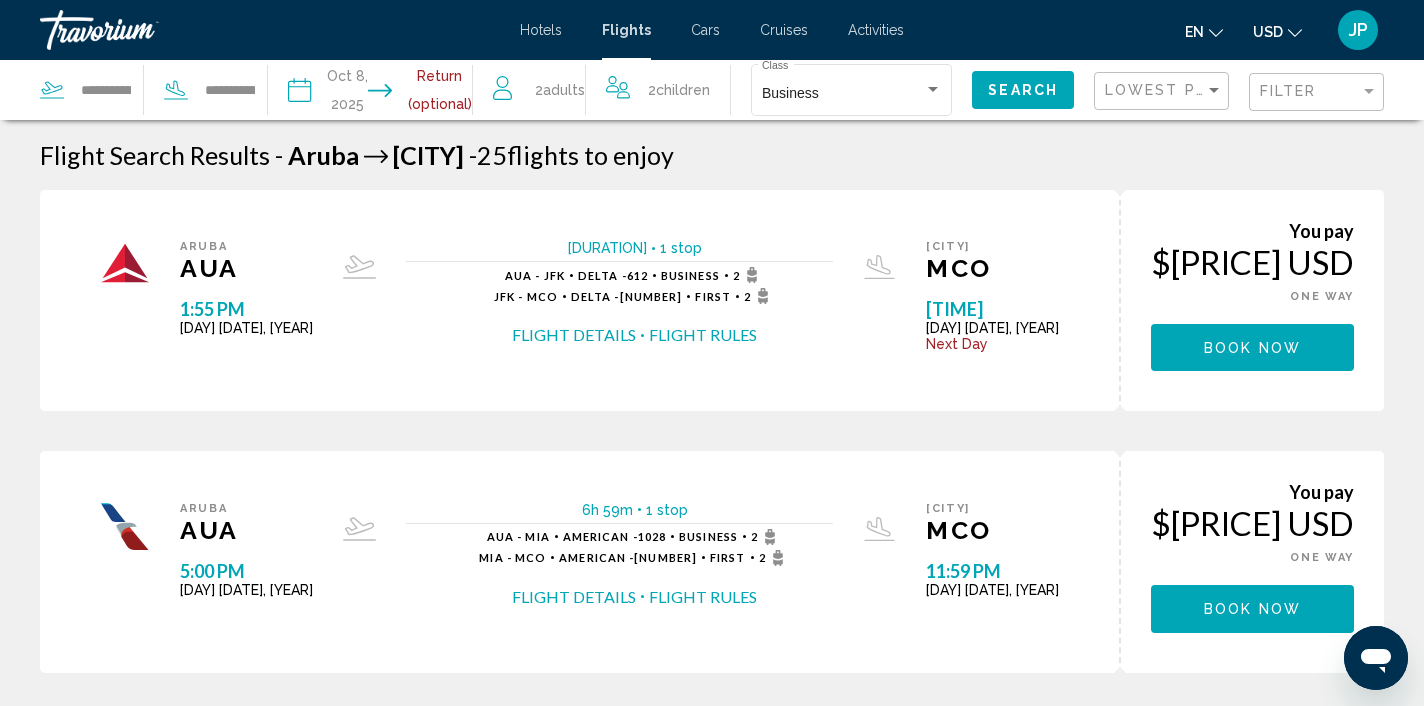 click at bounding box center (333, 93) 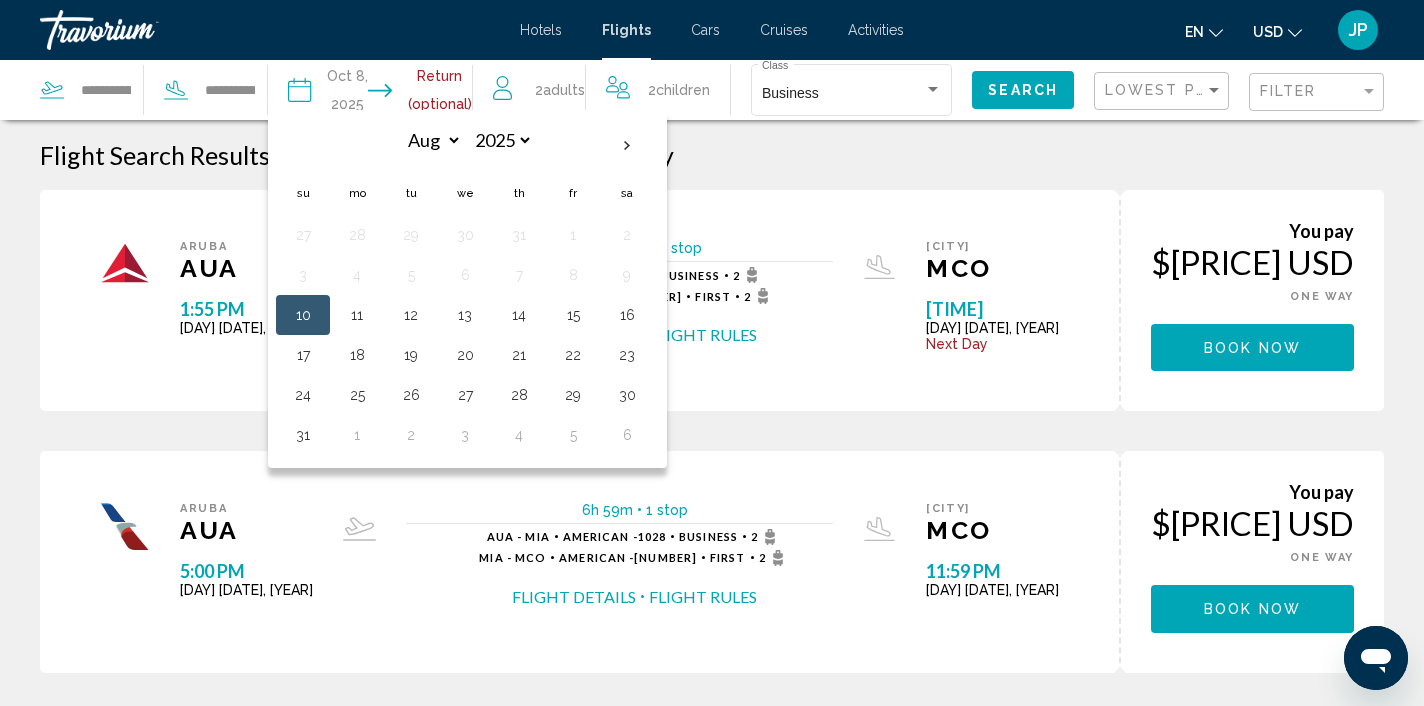 click at bounding box center (333, 93) 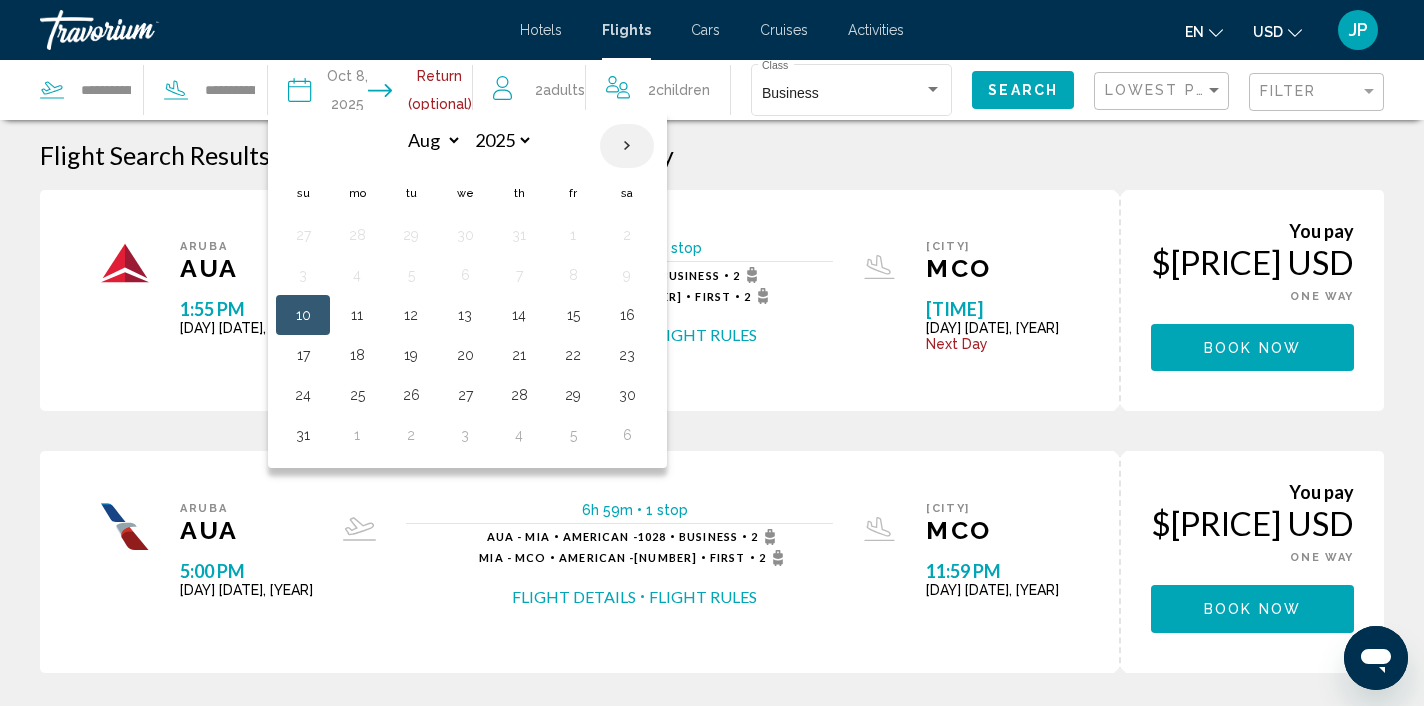 click at bounding box center (627, 146) 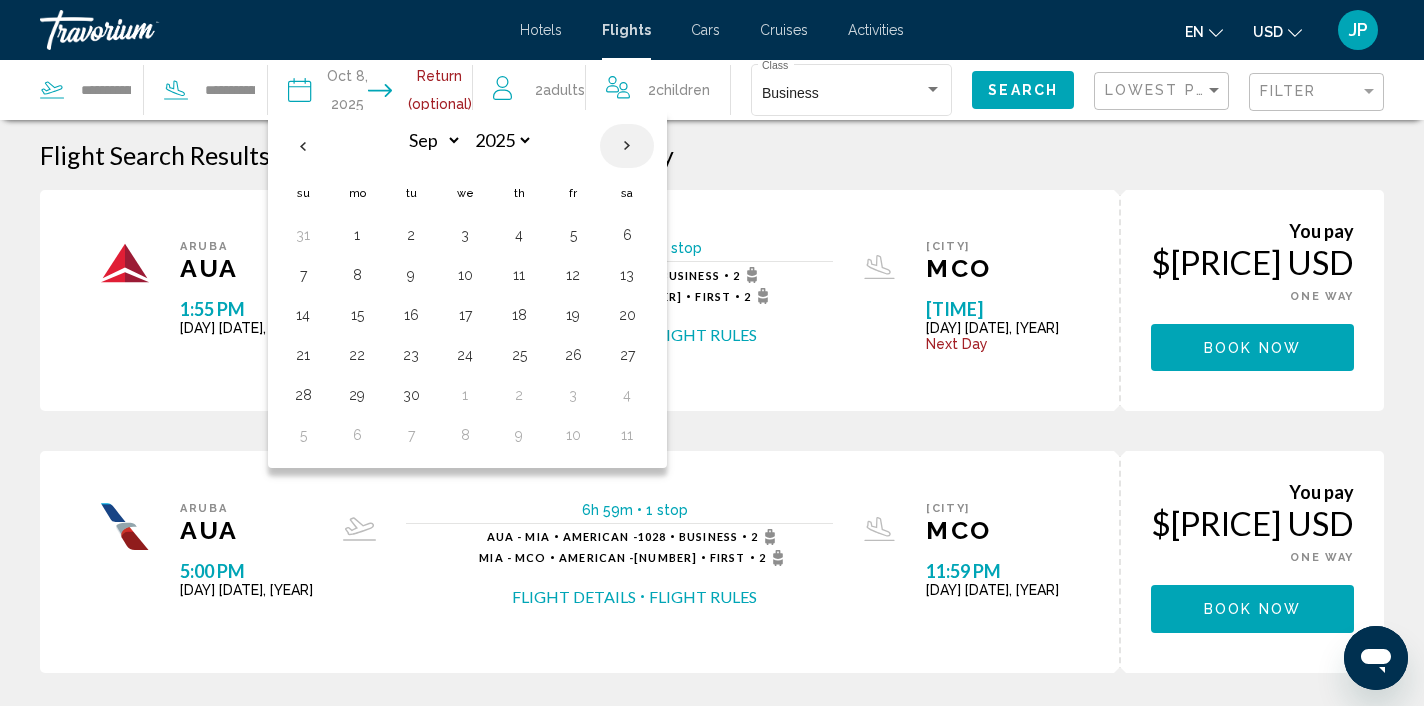 click at bounding box center (627, 146) 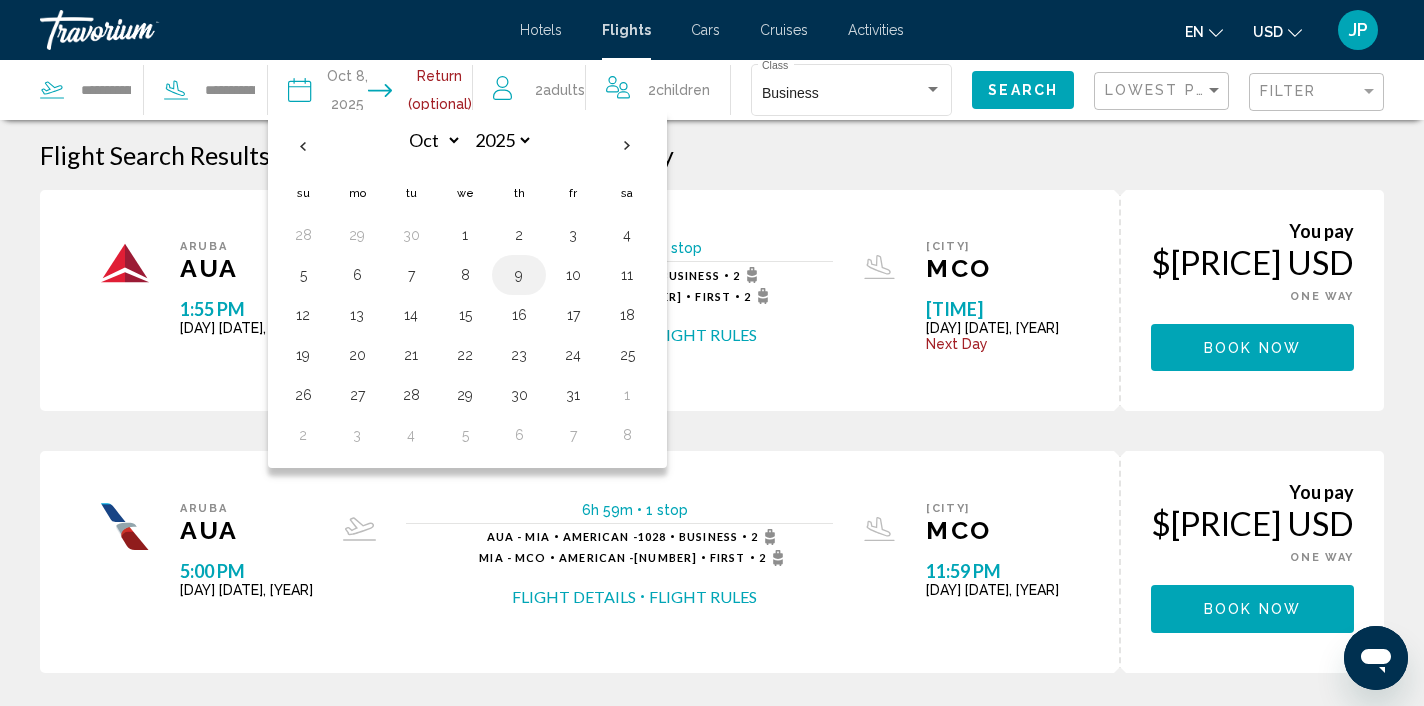 click on "9" at bounding box center [519, 275] 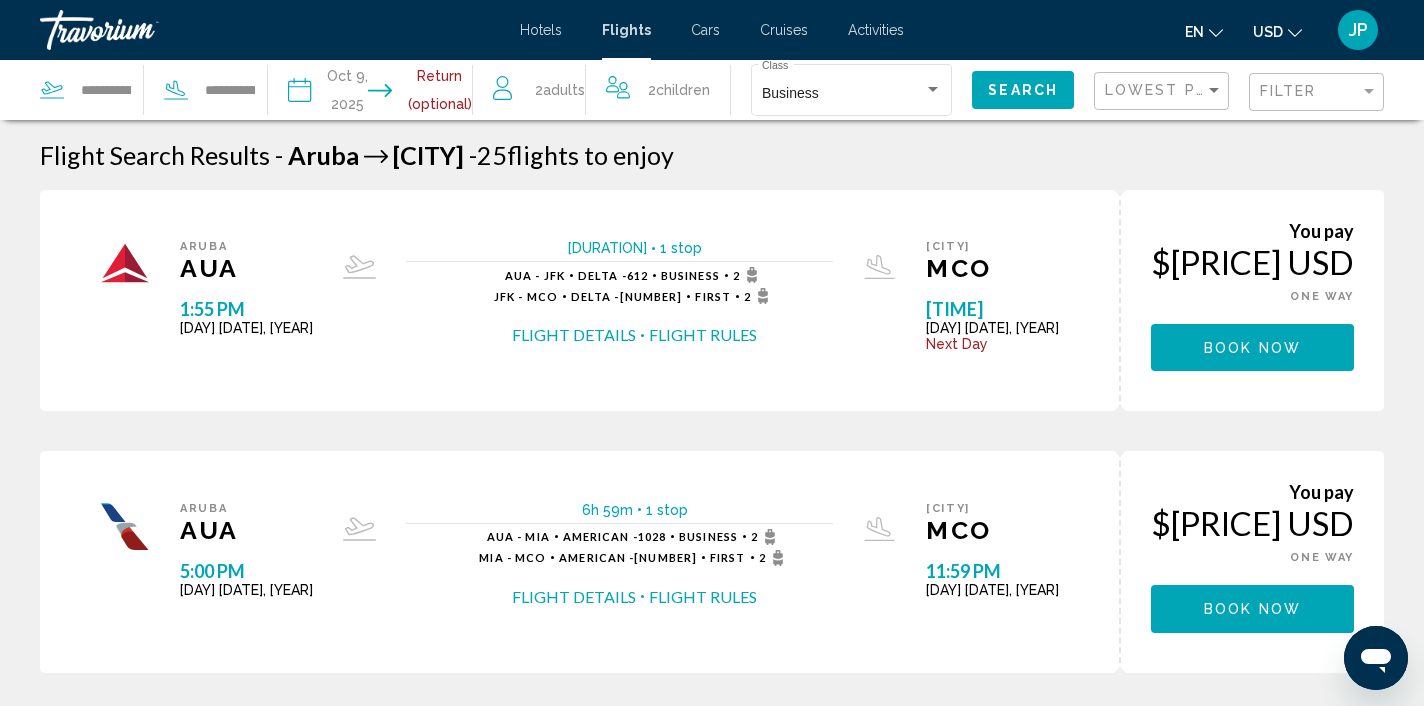 click on "Search" 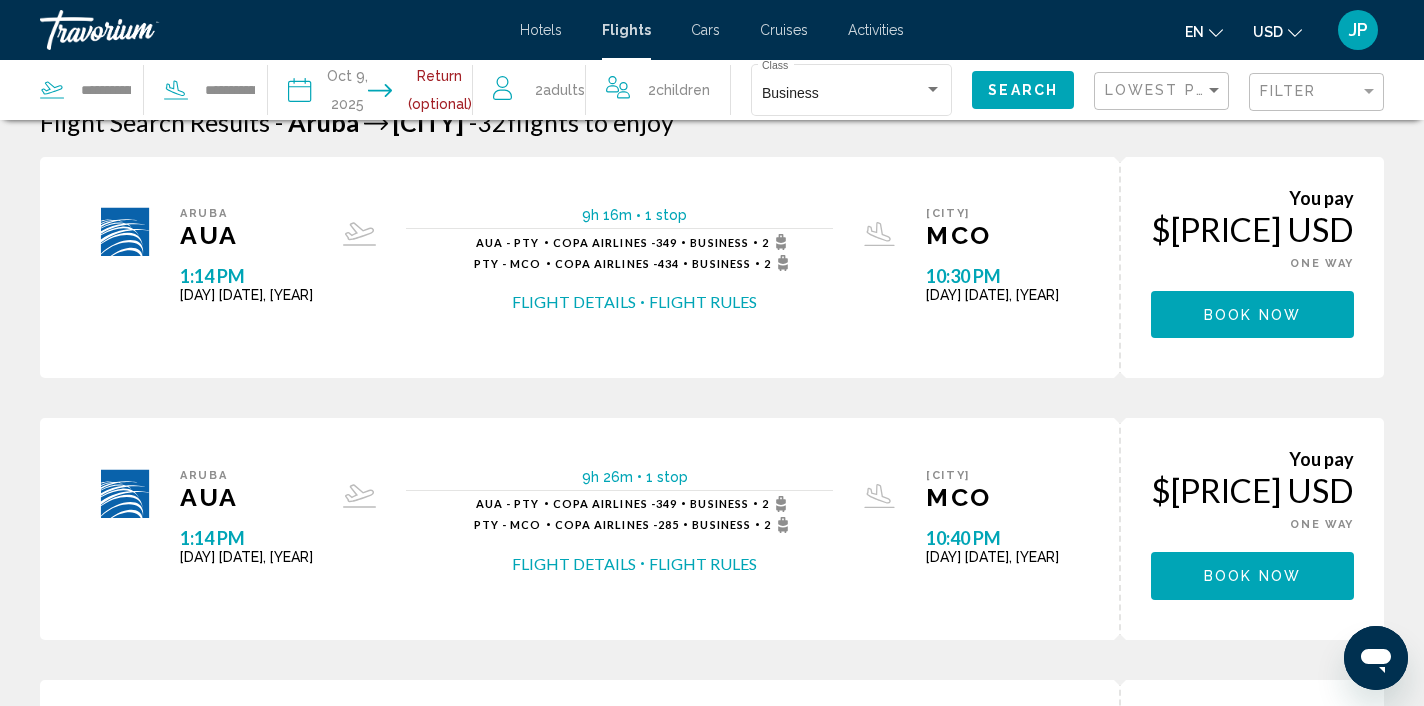 scroll, scrollTop: 0, scrollLeft: 0, axis: both 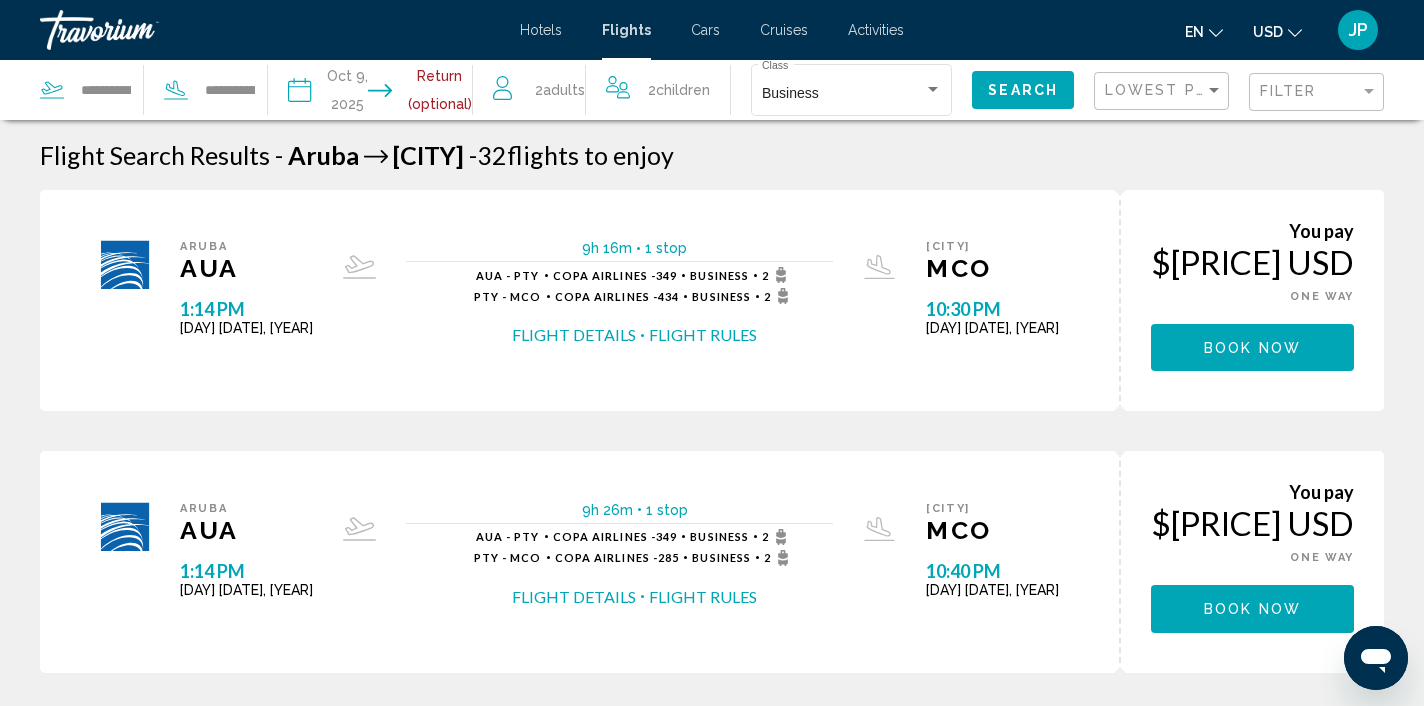 click on "[CITY] [CODE] [TIME] [DAY] [DATE]
[DURATION] 1 stop
1 stop [CODE] - [CODE] [AIRLINE] -  349 Business  2
[CODE] - [CODE] [AIRLINE] -  434 Business  2
Flight Details Flight Rules
[CITY] [CODE] [TIME] [DAY] [DATE] Next Day Flight Details Flight Rules" at bounding box center (579, 300) 